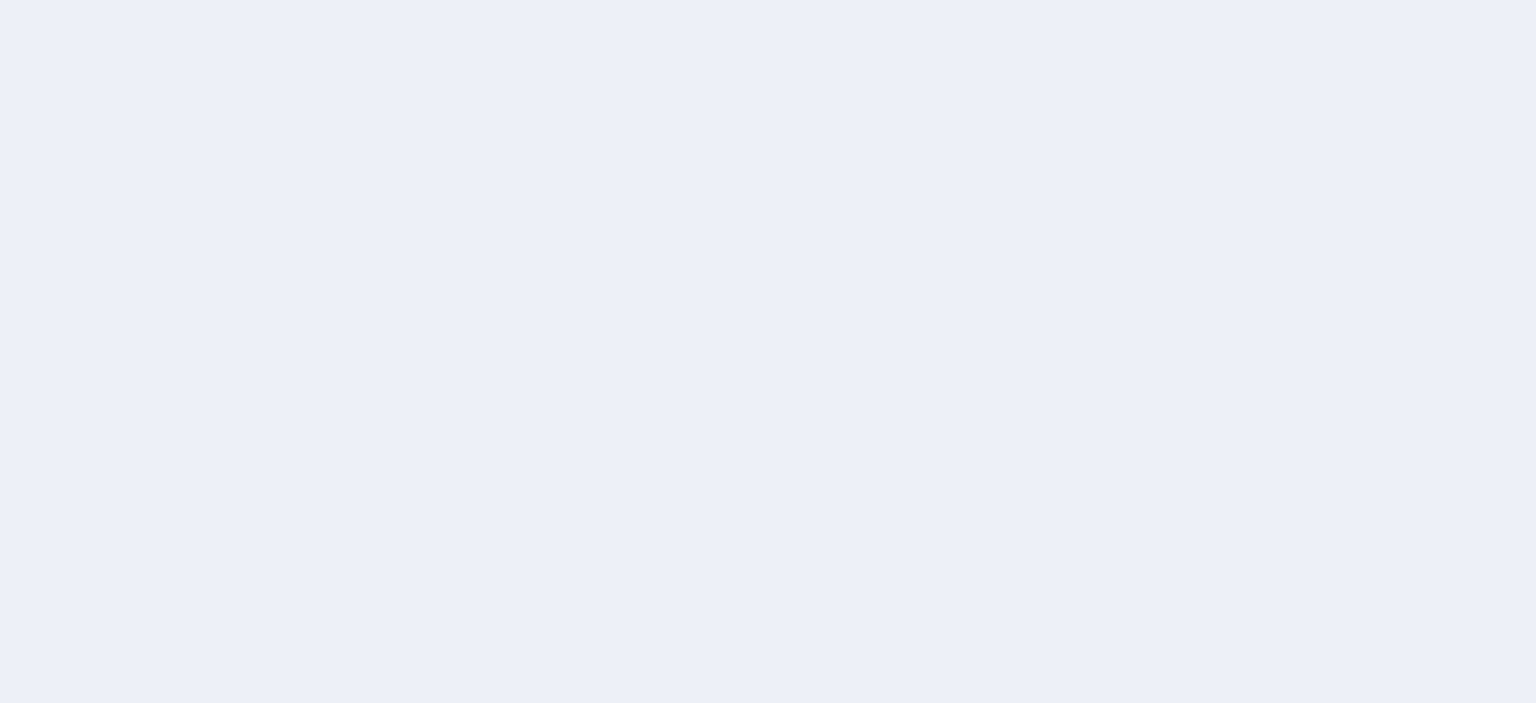 scroll, scrollTop: 0, scrollLeft: 0, axis: both 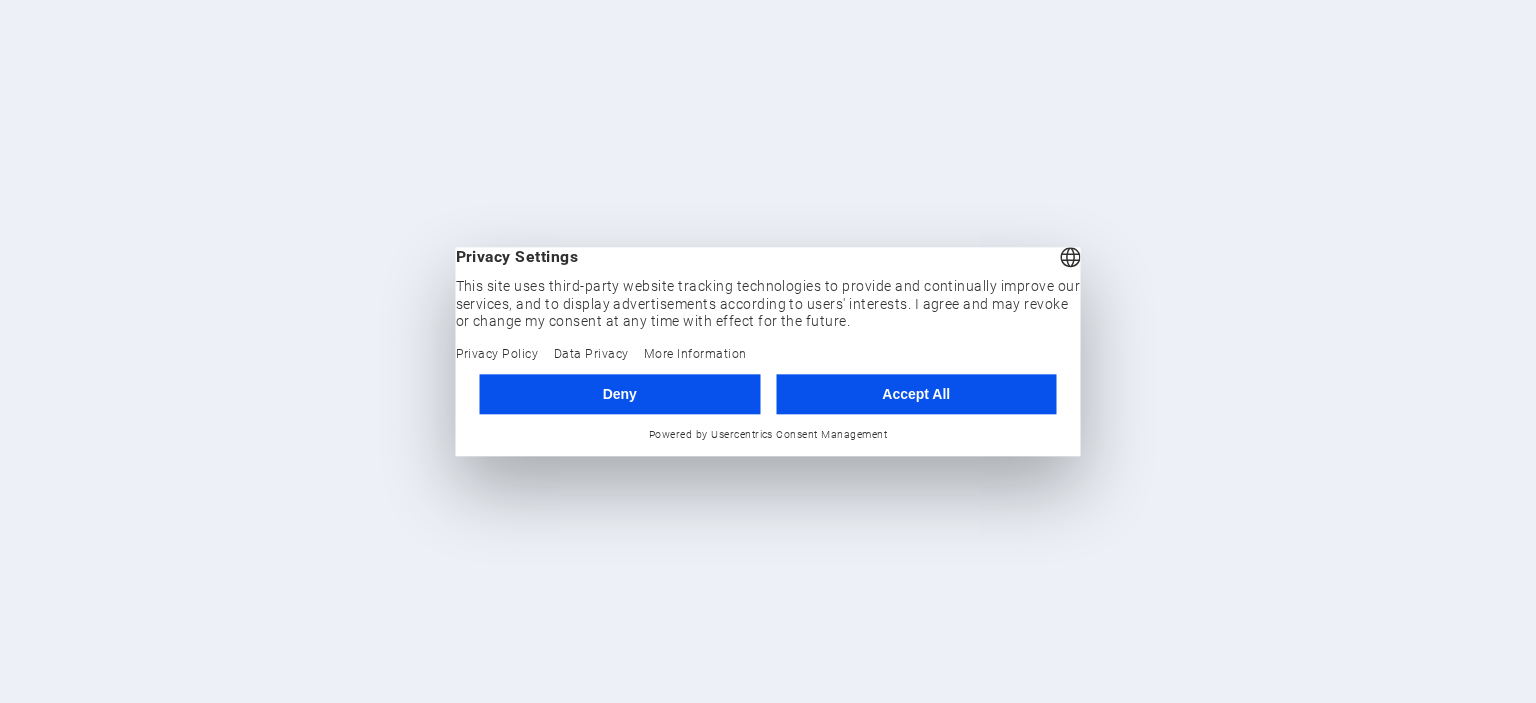 click on "Accept All" at bounding box center [916, 394] 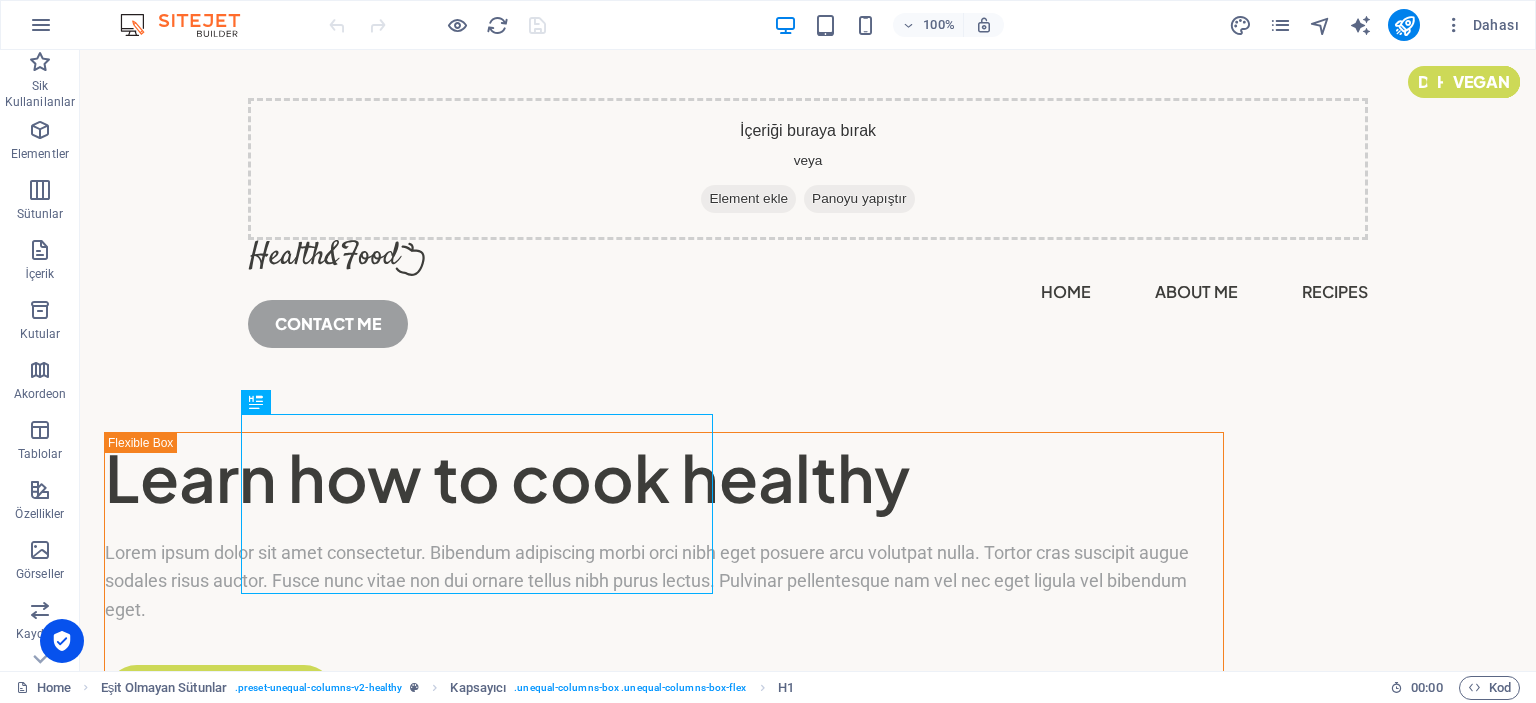 scroll, scrollTop: 0, scrollLeft: 0, axis: both 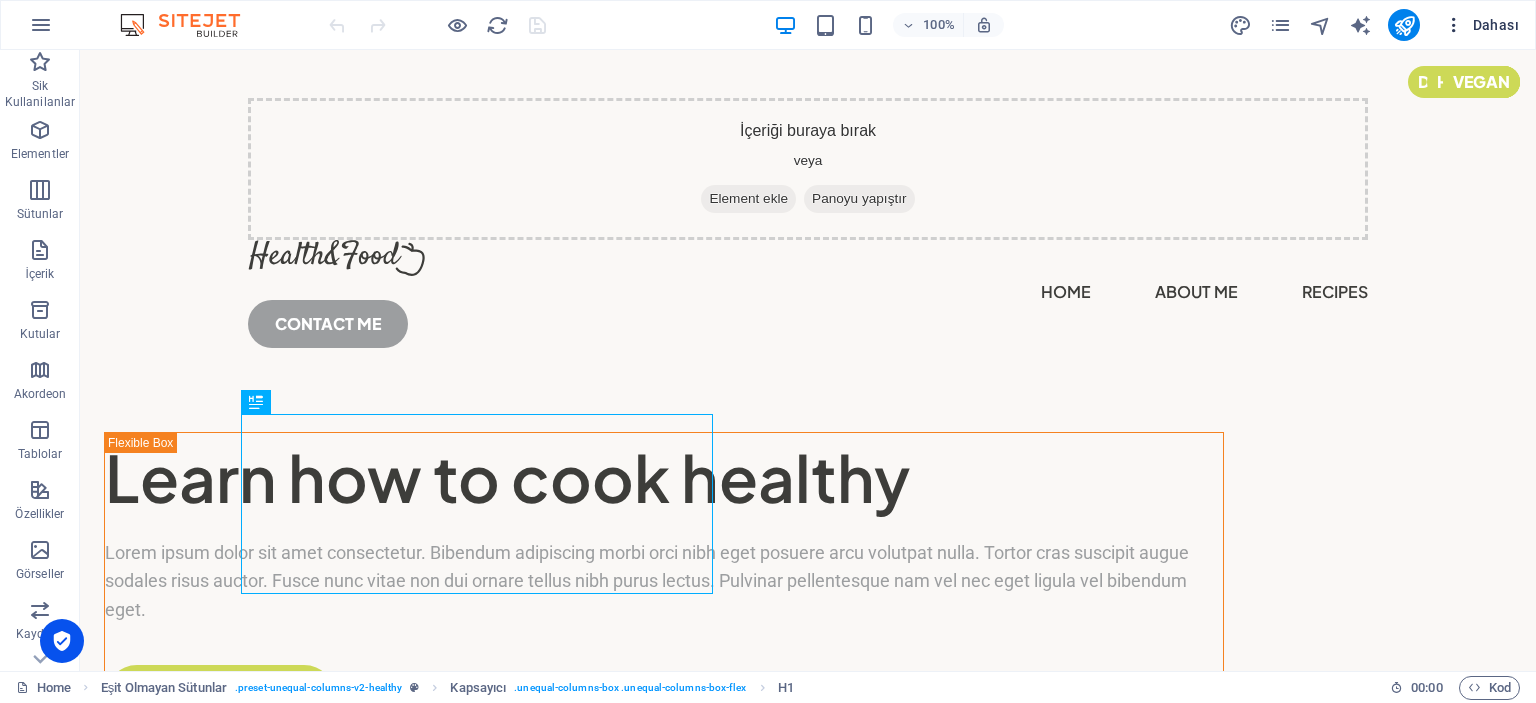 click on "Dahası" at bounding box center [1481, 25] 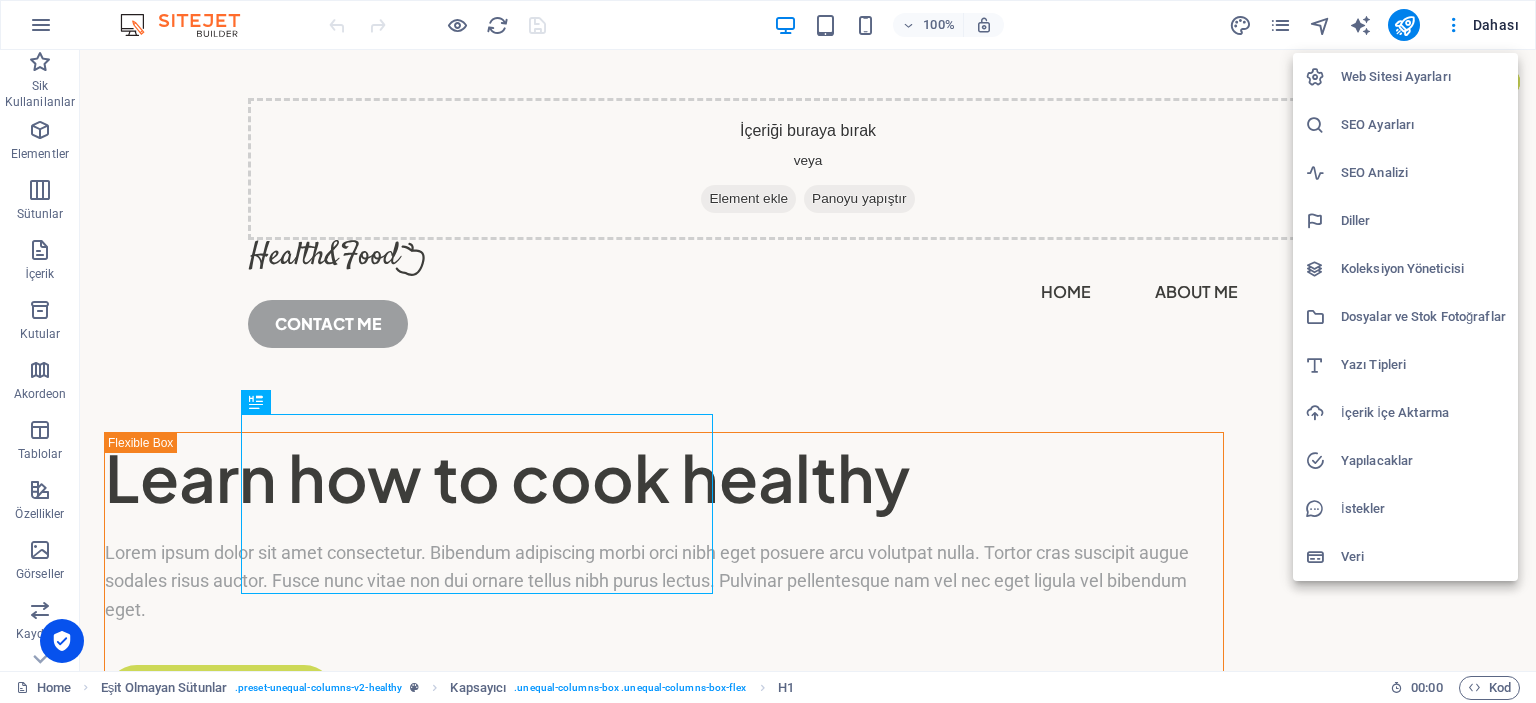 click at bounding box center (768, 351) 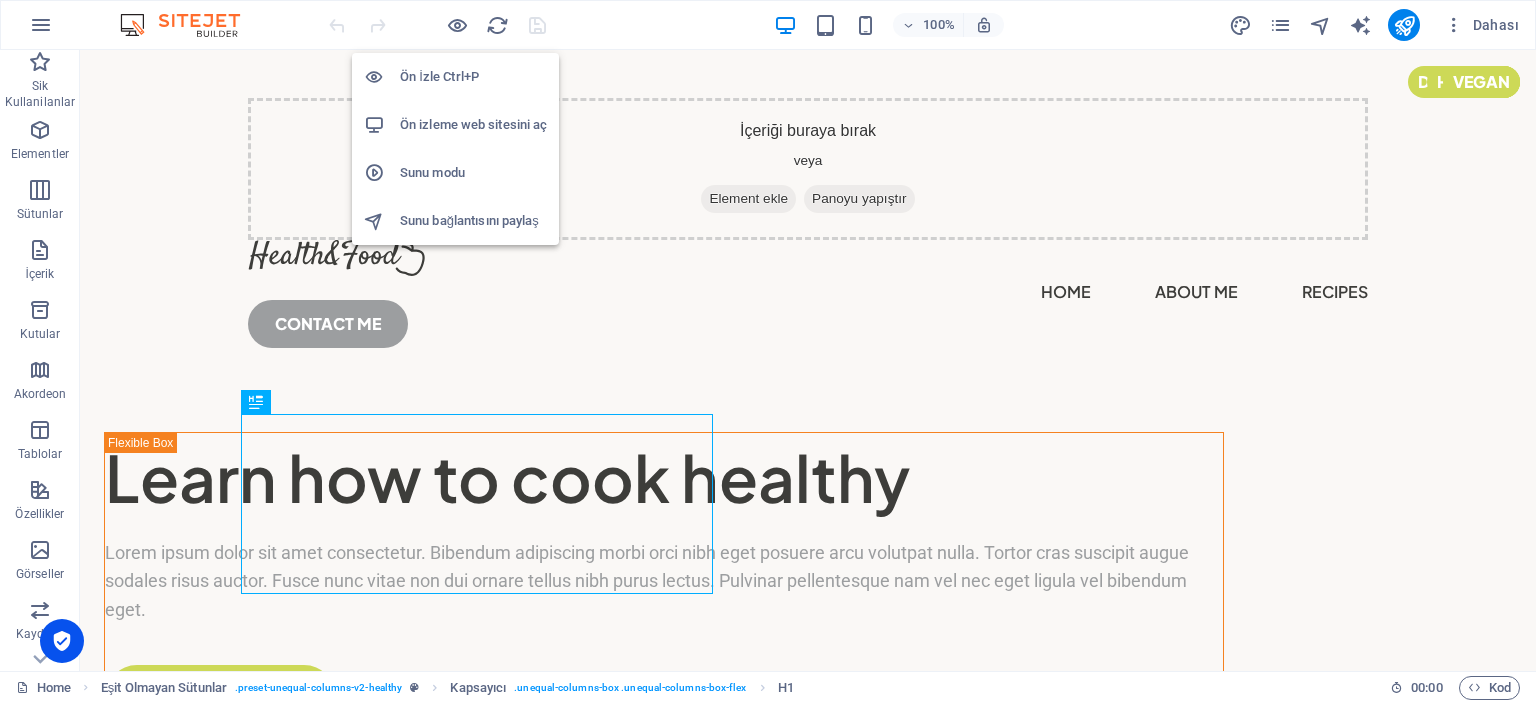 click on "Ön izleme web sitesini aç" at bounding box center (473, 125) 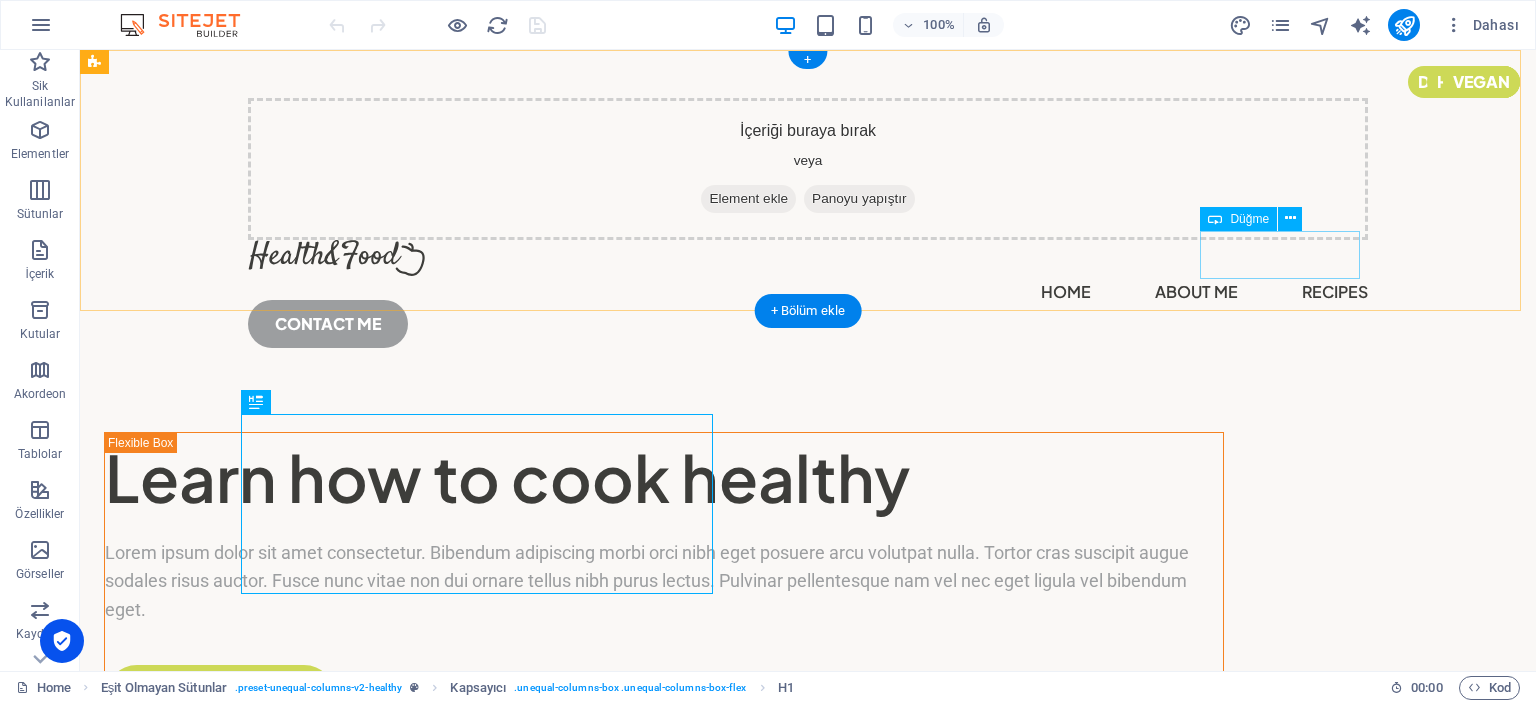 click on "CONTACT ME" at bounding box center [808, 324] 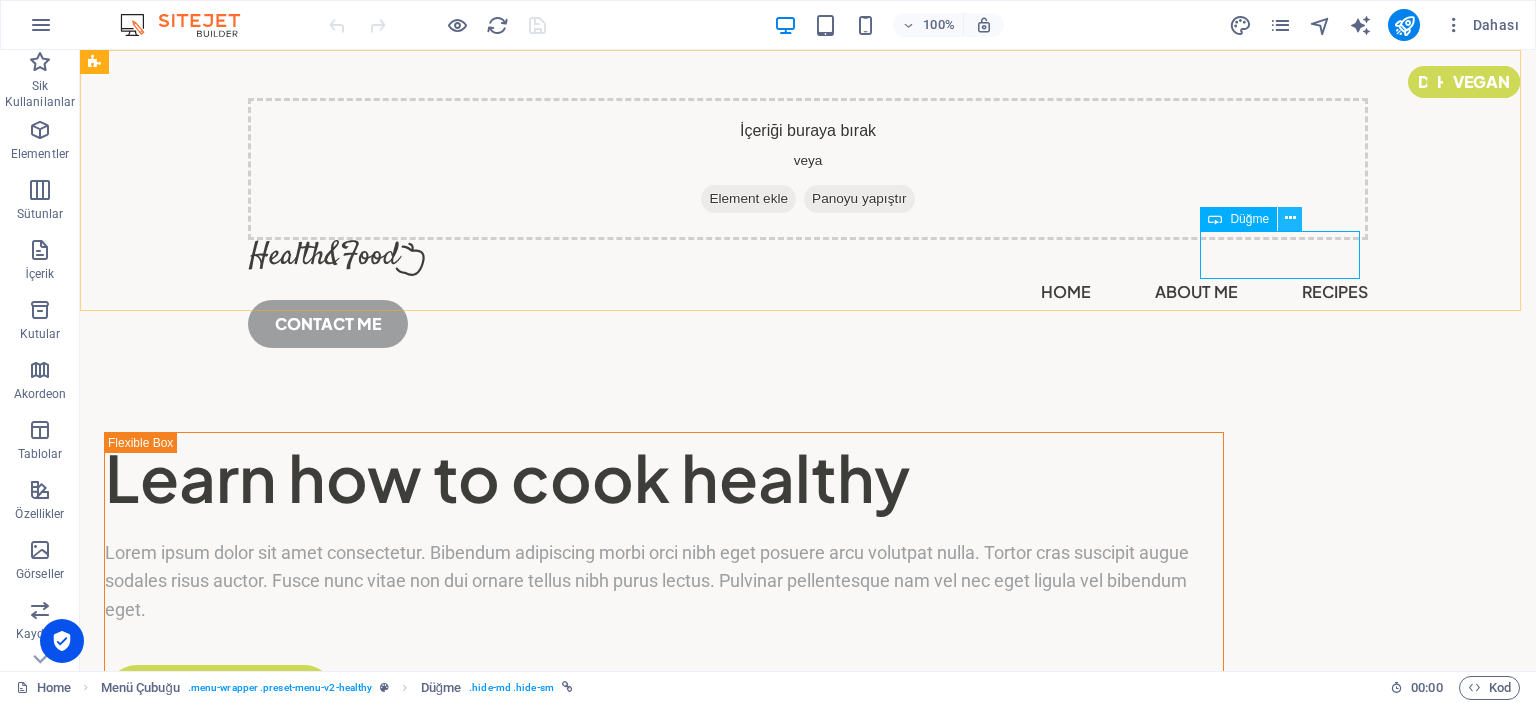 click at bounding box center (1290, 218) 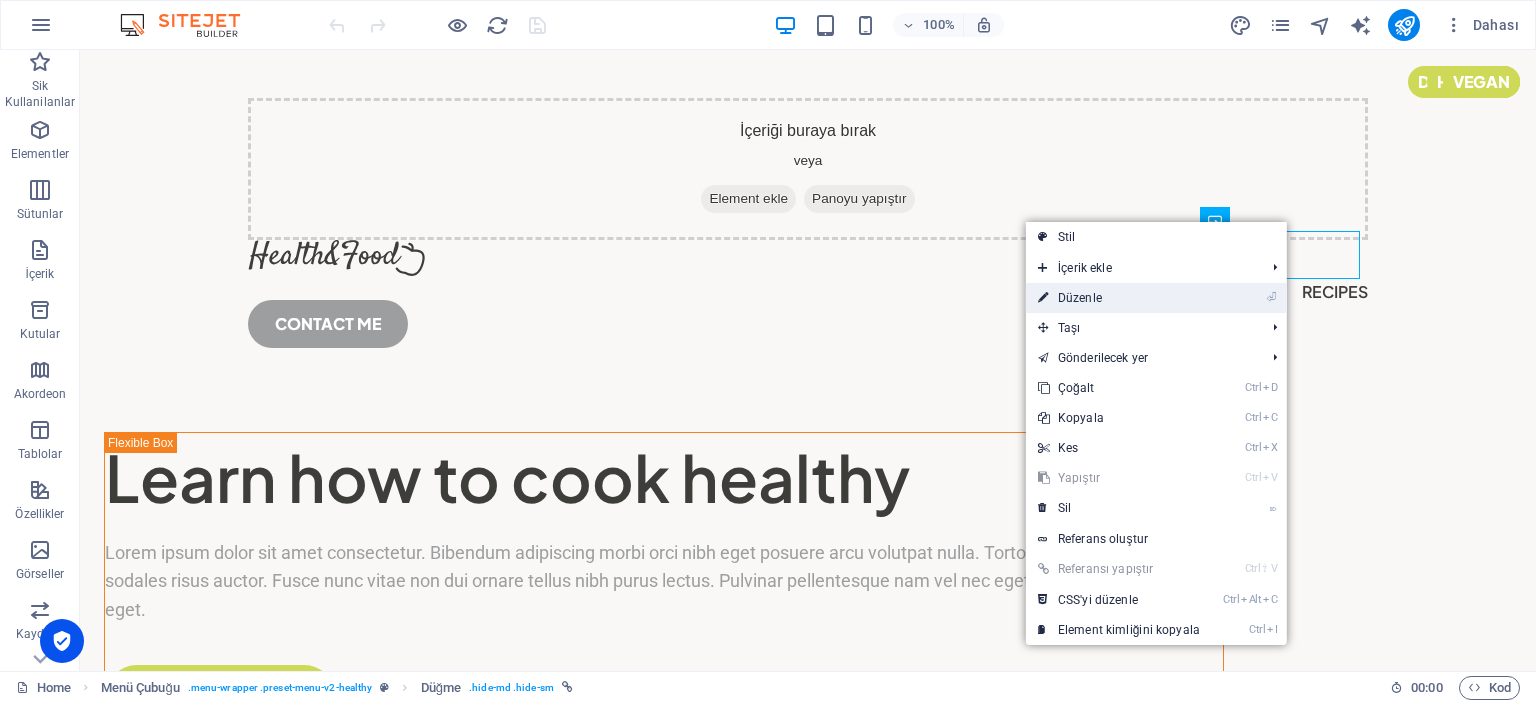 click on "⏎  Düzenle" at bounding box center (1119, 298) 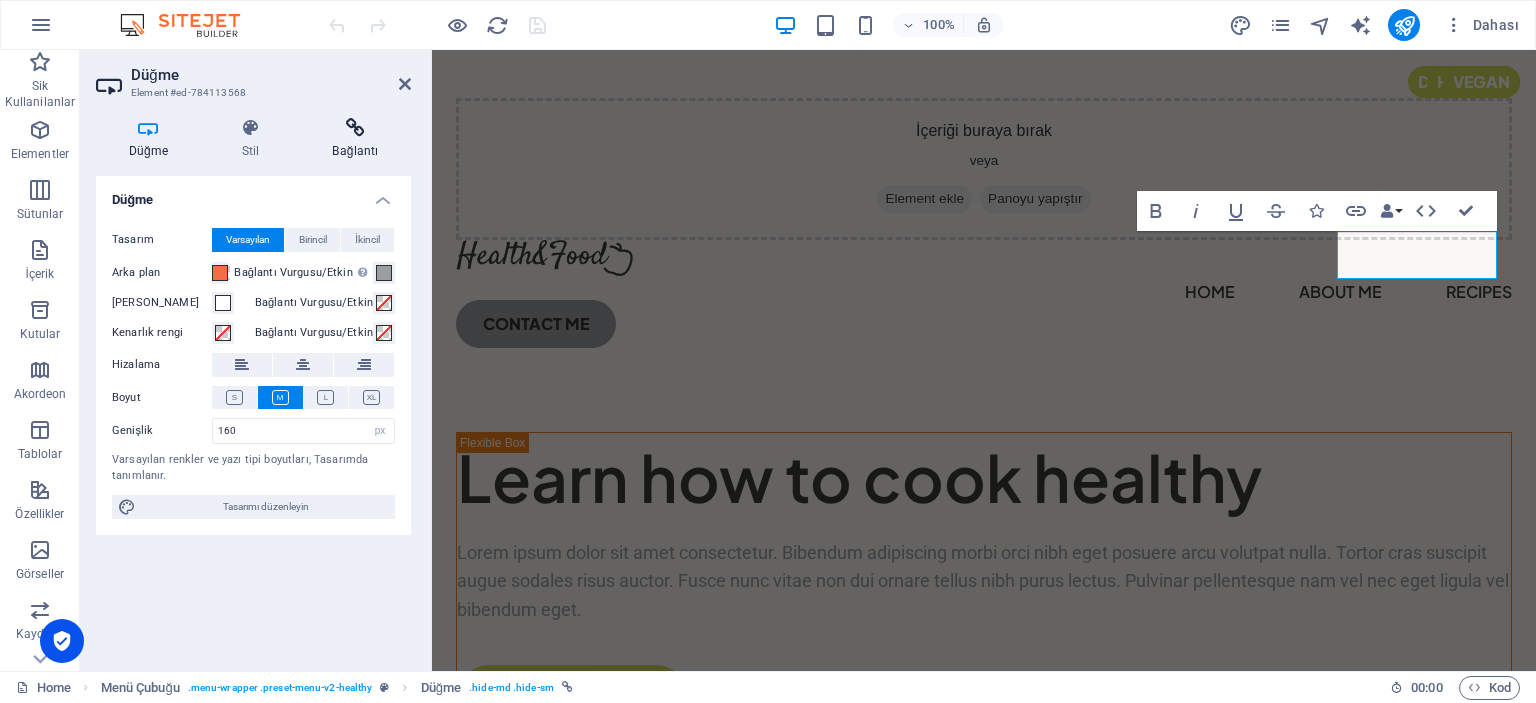 click at bounding box center (355, 128) 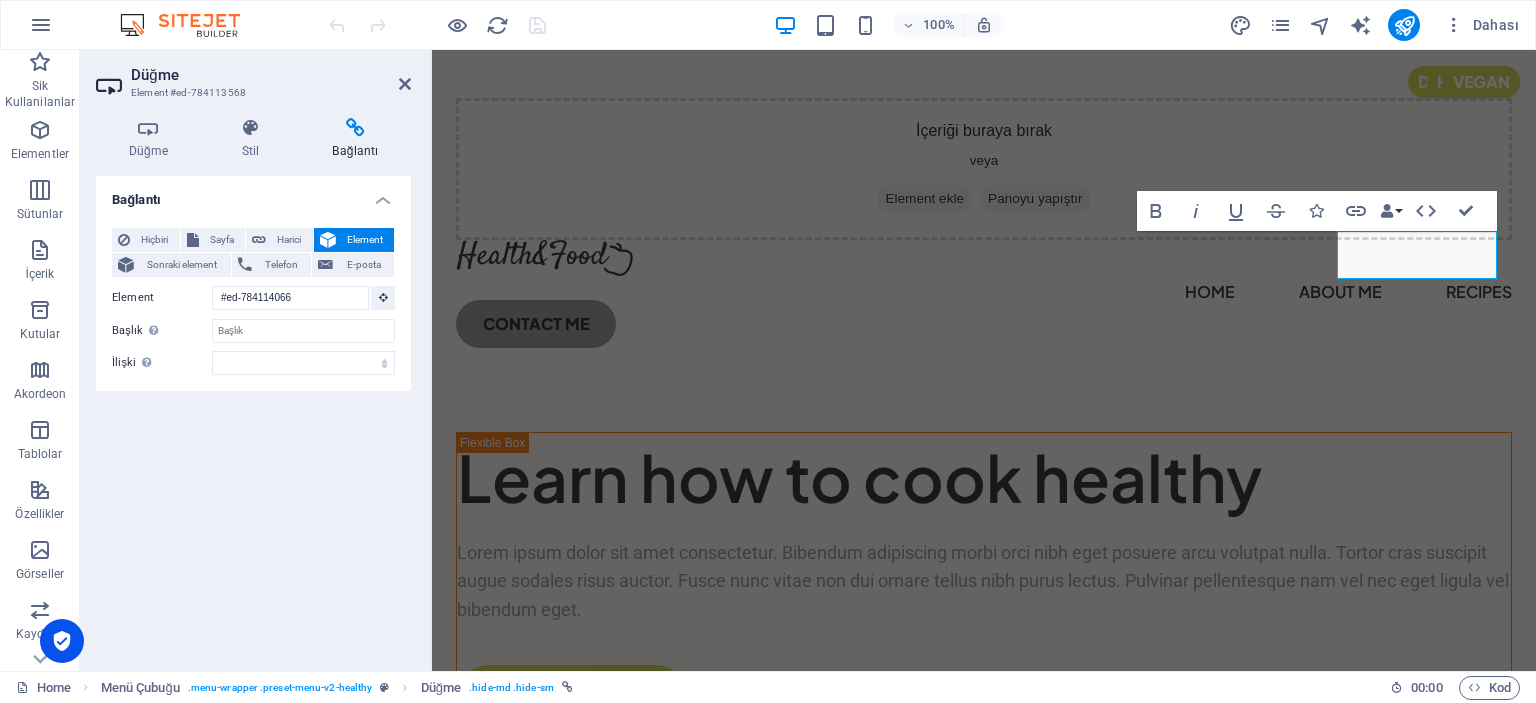 click on "Düğme Stil Bağlantı Düğme Tasarım Varsayılan Birincil İkincil Arka plan Bağlantı Vurgusu/Etkin Etkin/bağlantı vurgusu durumunu test etmek için ön izleme moduna geç Metin rengi Bağlantı Vurgusu/Etkin Kenarlık rengi Bağlantı Vurgusu/Etkin Hizalama Boyut Genişlik 160 Varsayılan px rem % em vh vw Varsayılan renkler ve yazı tipi boyutları, Tasarımda tanımlanır. Tasarımı düzenleyin Menü Çubuğu Element Yerleşim Bu elementin yerleşim içinde nasıl genişlediği (Flexbox). Boyut Varsayılan otomatik px % 1/1 1/2 1/3 1/4 1/5 1/6 1/7 1/8 1/9 1/10 Büyüt Küçült Sipariş Kapsayıcı yerleşimi Görünür Görünür Opaklık 100 % Taşma Boşluk Kenar boşluğu Varsayılan otomatik px % rem vw vh Özel Özel otomatik px % rem vw vh otomatik px % rem vw vh otomatik px % rem vw vh otomatik px % rem vw vh Doldurma Varsayılan px rem % vh vw Özel Özel px rem % vh vw px rem % vh vw px rem % vh vw px rem % vh vw Kenarlık Stil              - Genişlik 1 otomatik px rem % vh vw" at bounding box center [253, 386] 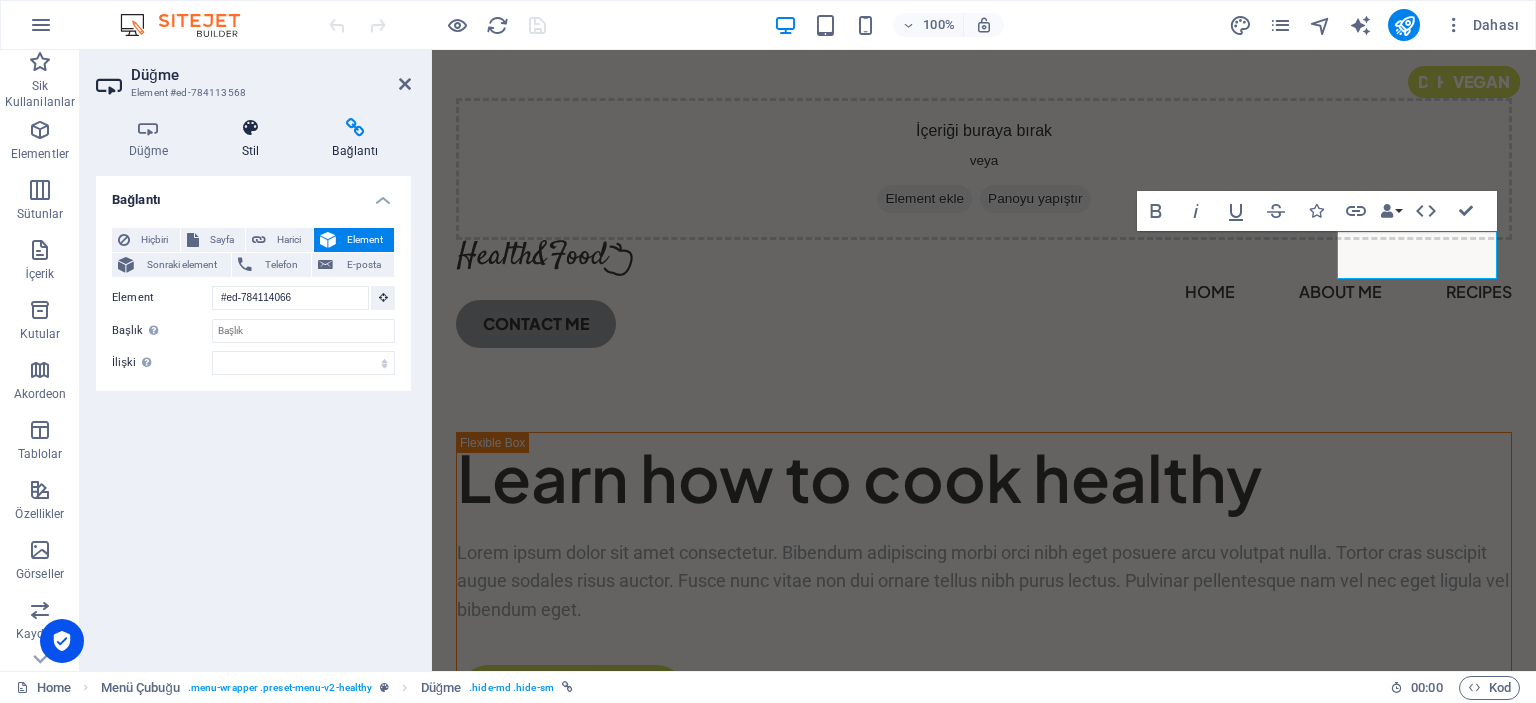 click at bounding box center [250, 128] 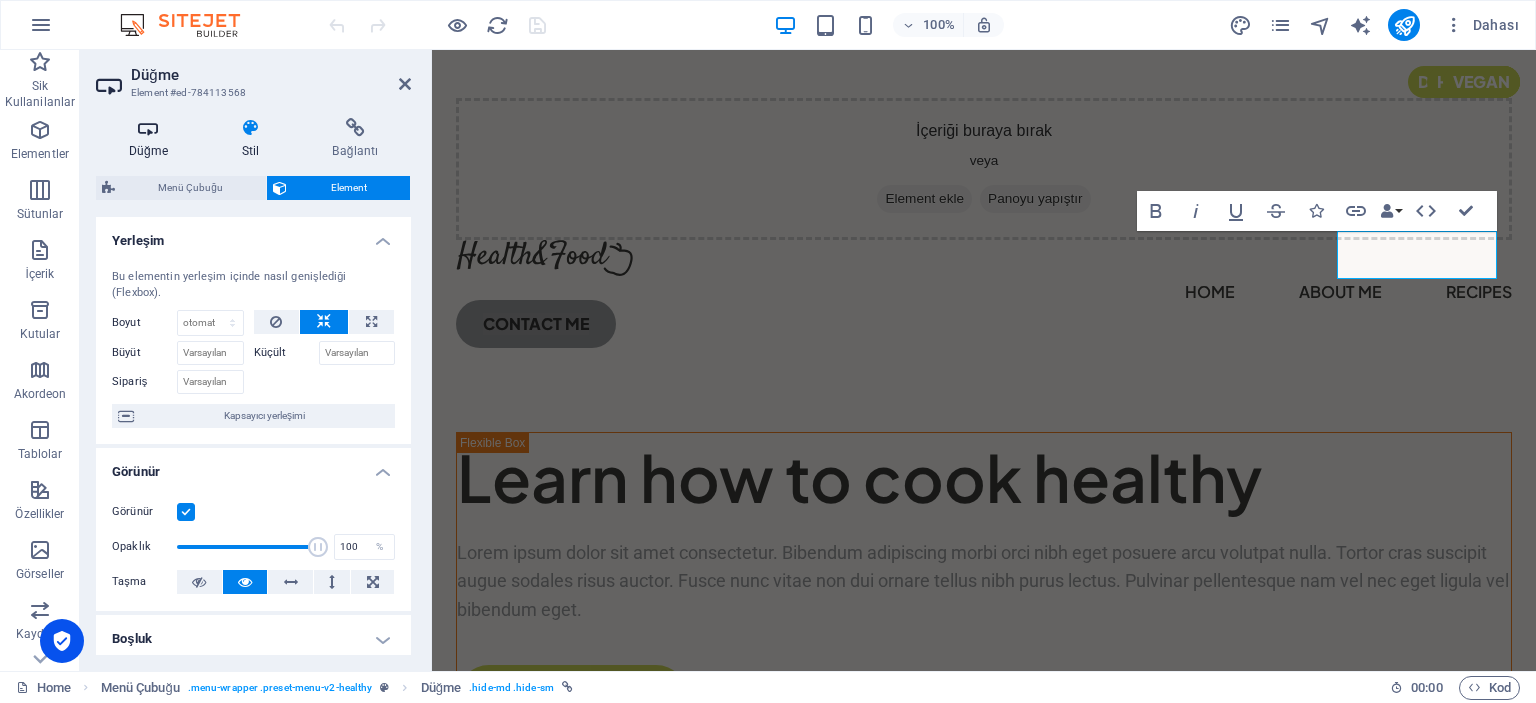 click on "Düğme" at bounding box center [152, 139] 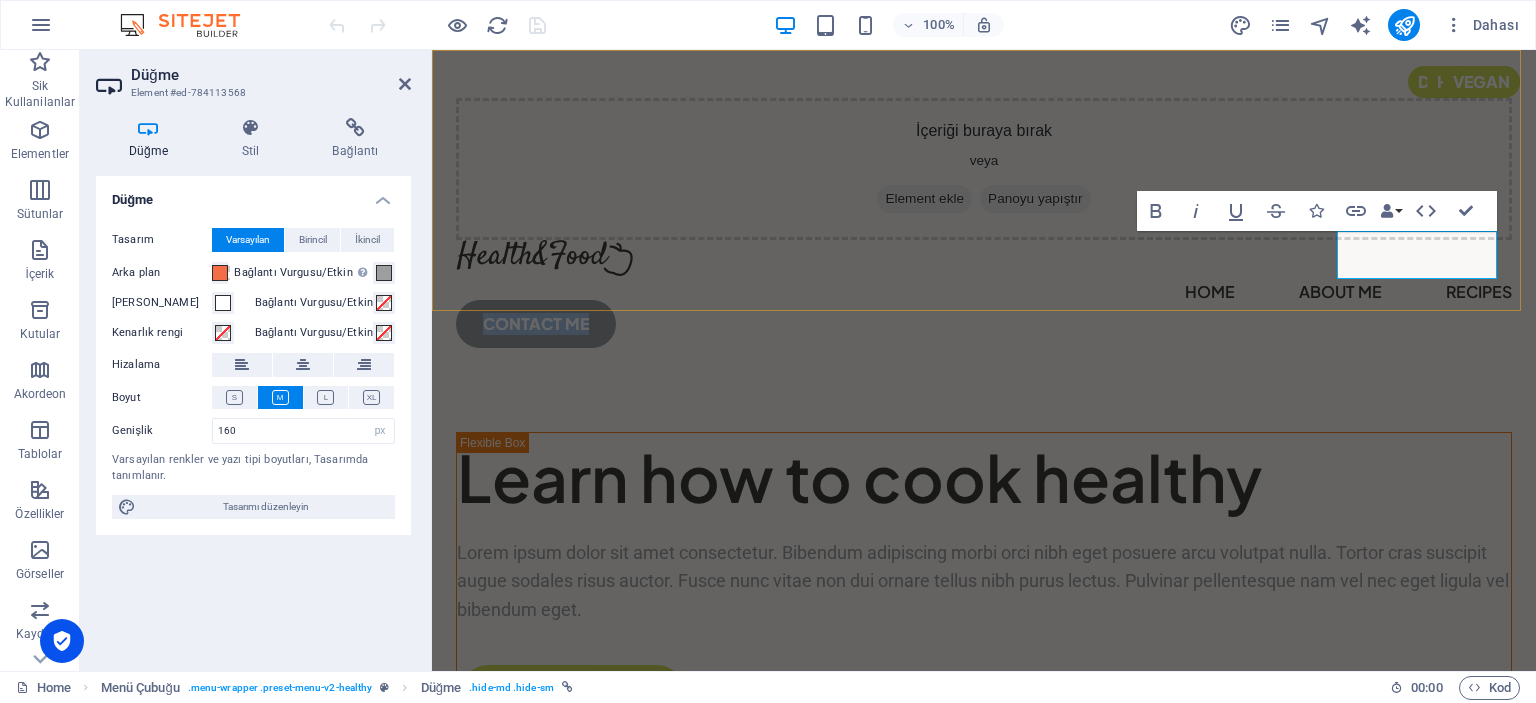 click on "CONTACT ME" at bounding box center [536, 324] 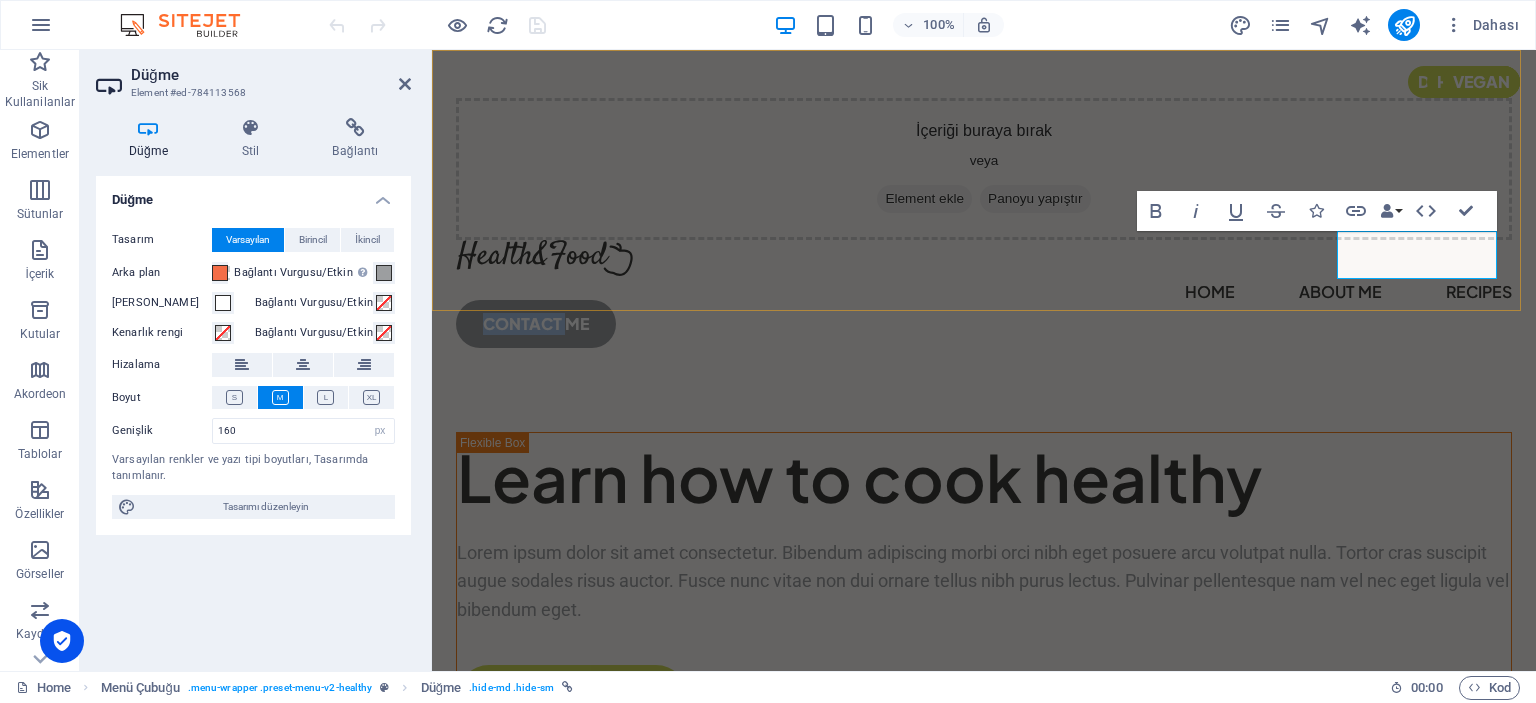 click on "CONTACT ME" at bounding box center (536, 324) 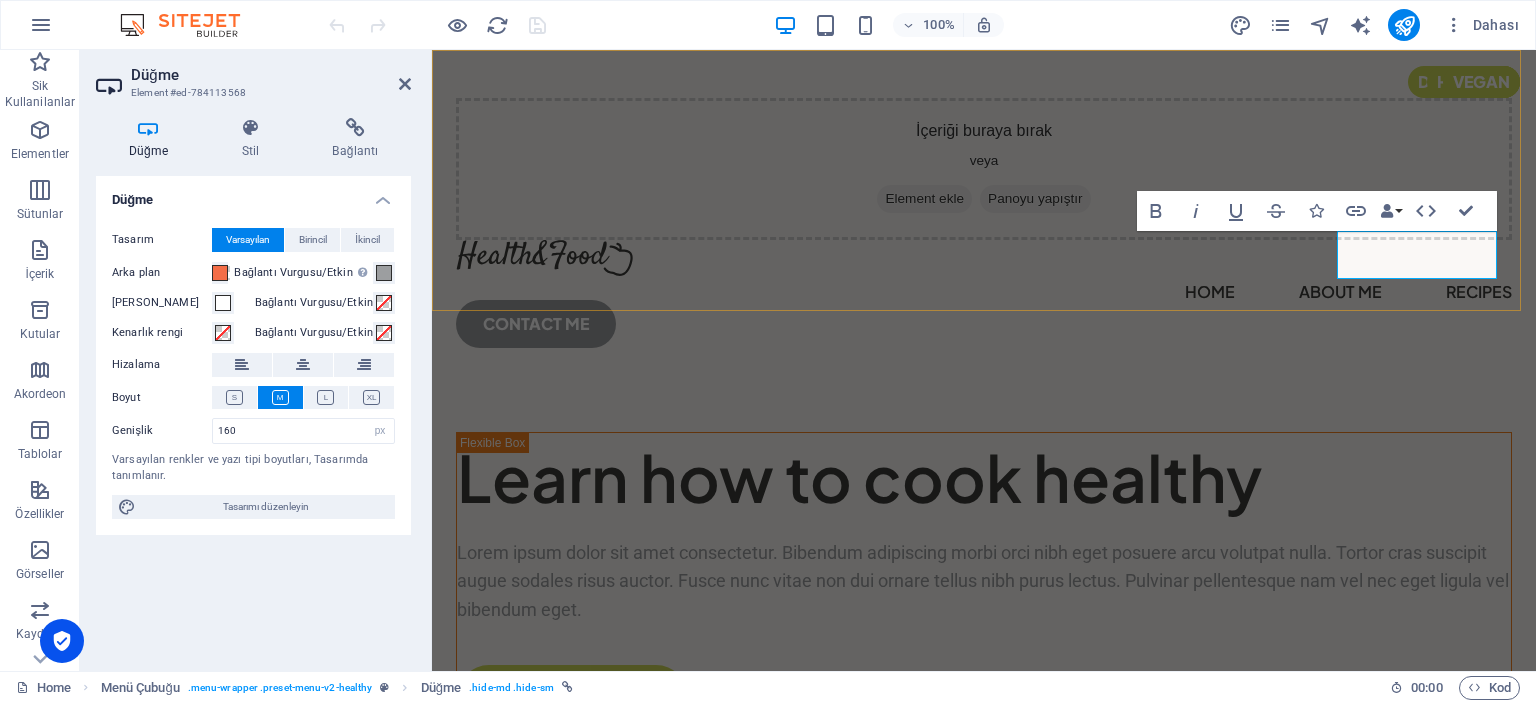 click on "CONTACT ME" at bounding box center [536, 324] 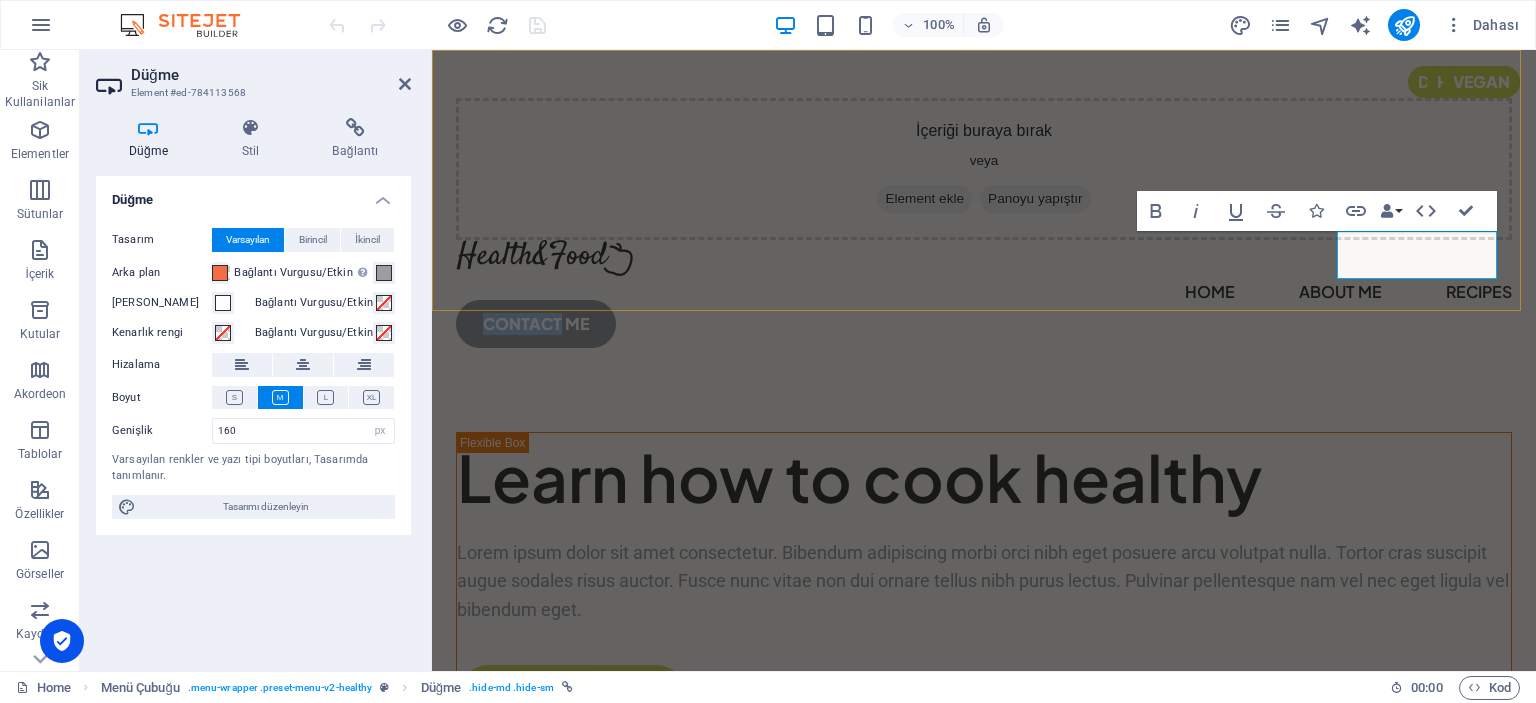 drag, startPoint x: 1417, startPoint y: 255, endPoint x: 1427, endPoint y: 257, distance: 10.198039 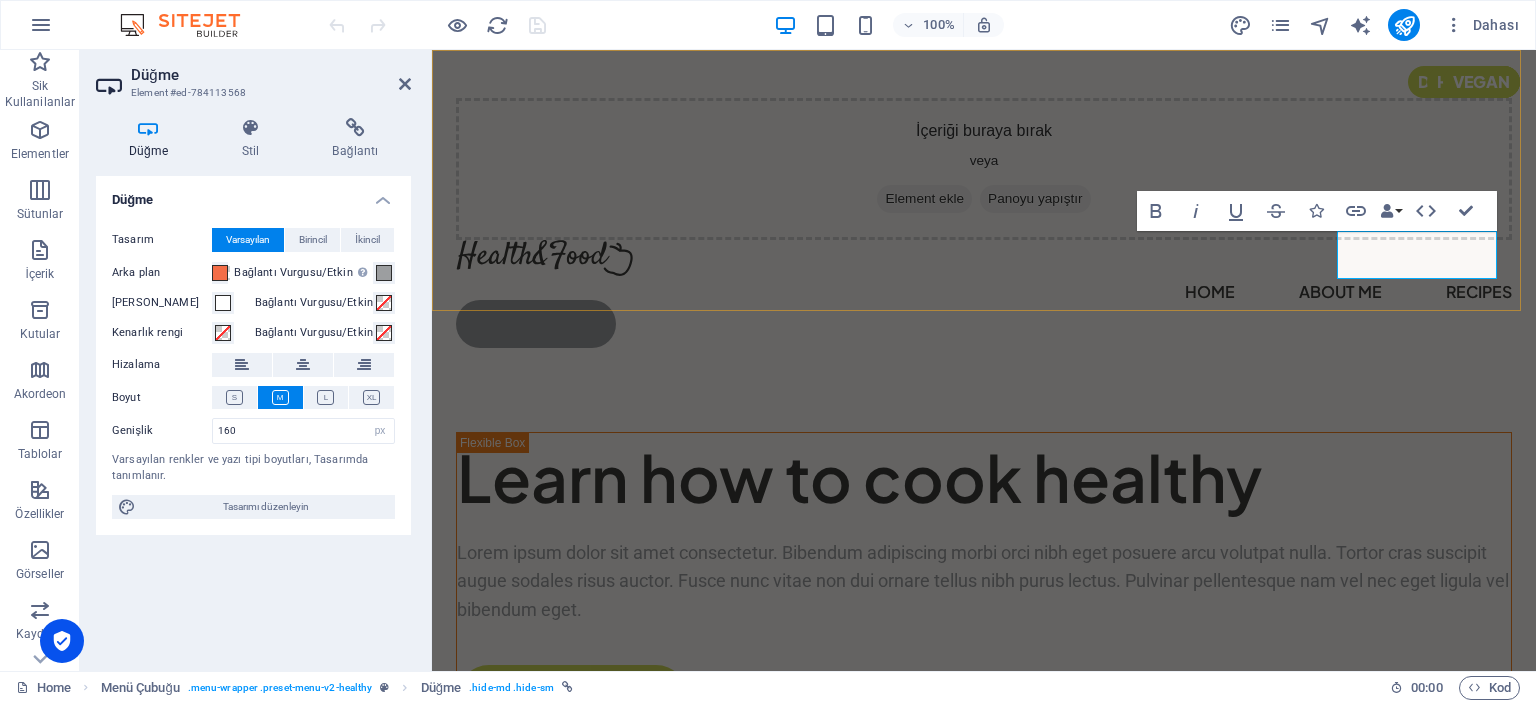 type 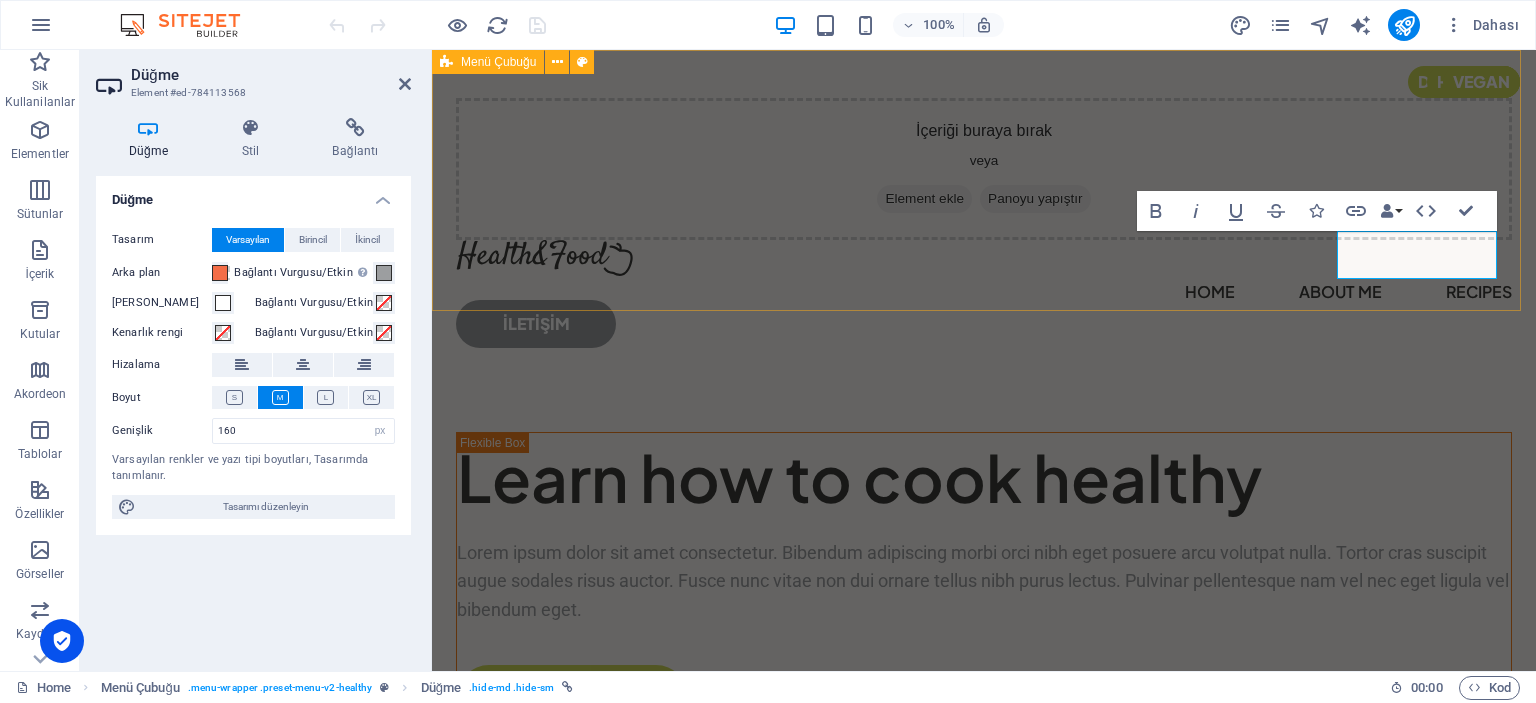 click on "İçeriği buraya bırak veya  Element ekle  Panoyu yapıştır Home About Me Recipes İLETİŞİM" at bounding box center [984, 215] 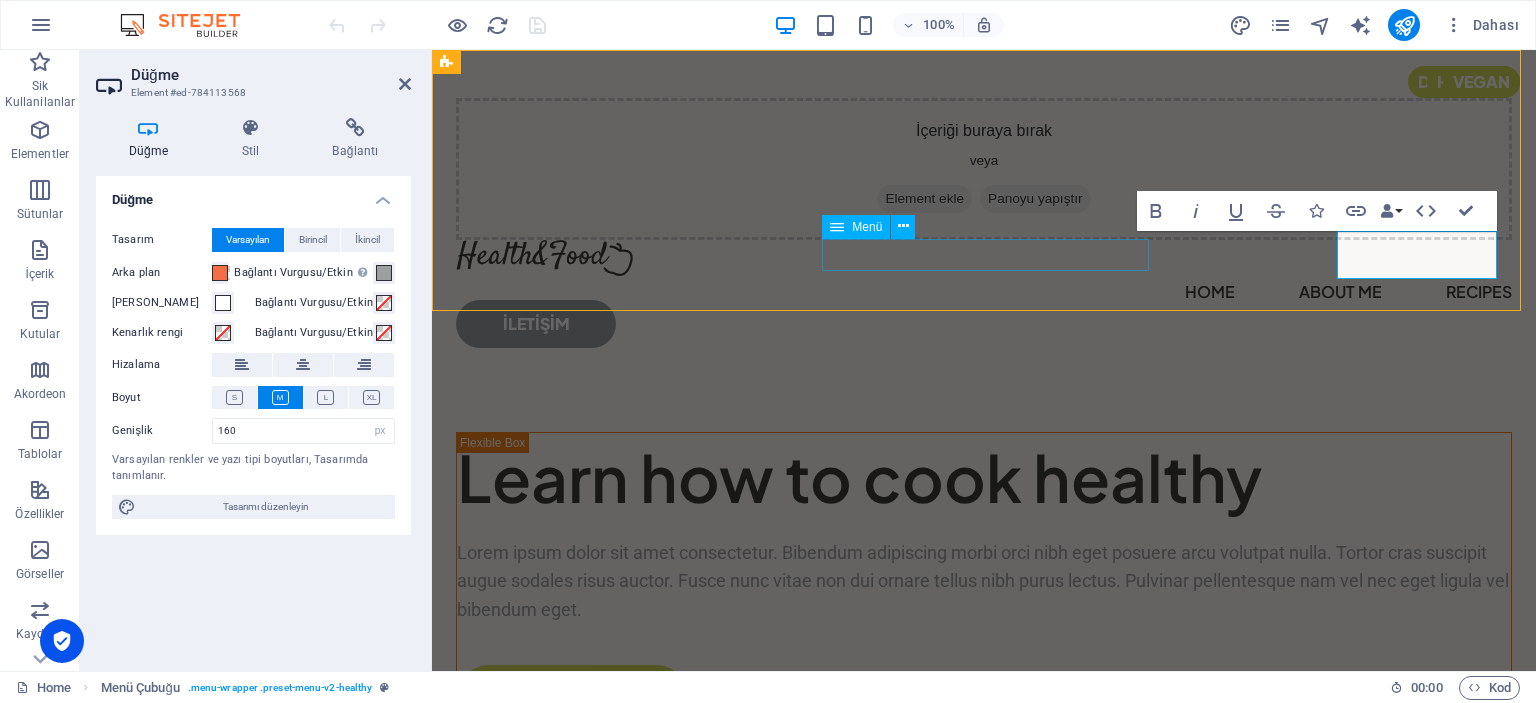 click on "Home About Me Recipes" at bounding box center (984, 292) 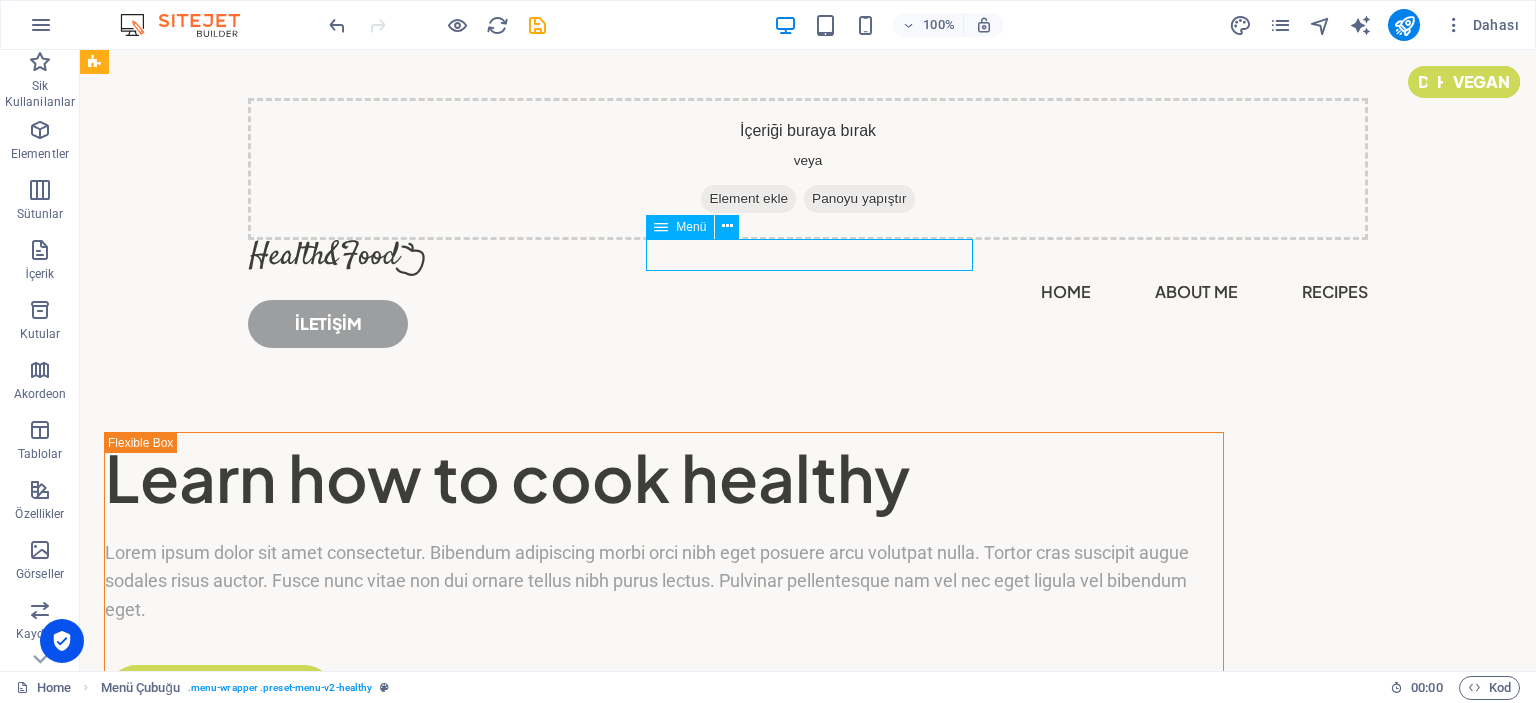 click on "Home About Me Recipes" at bounding box center [808, 292] 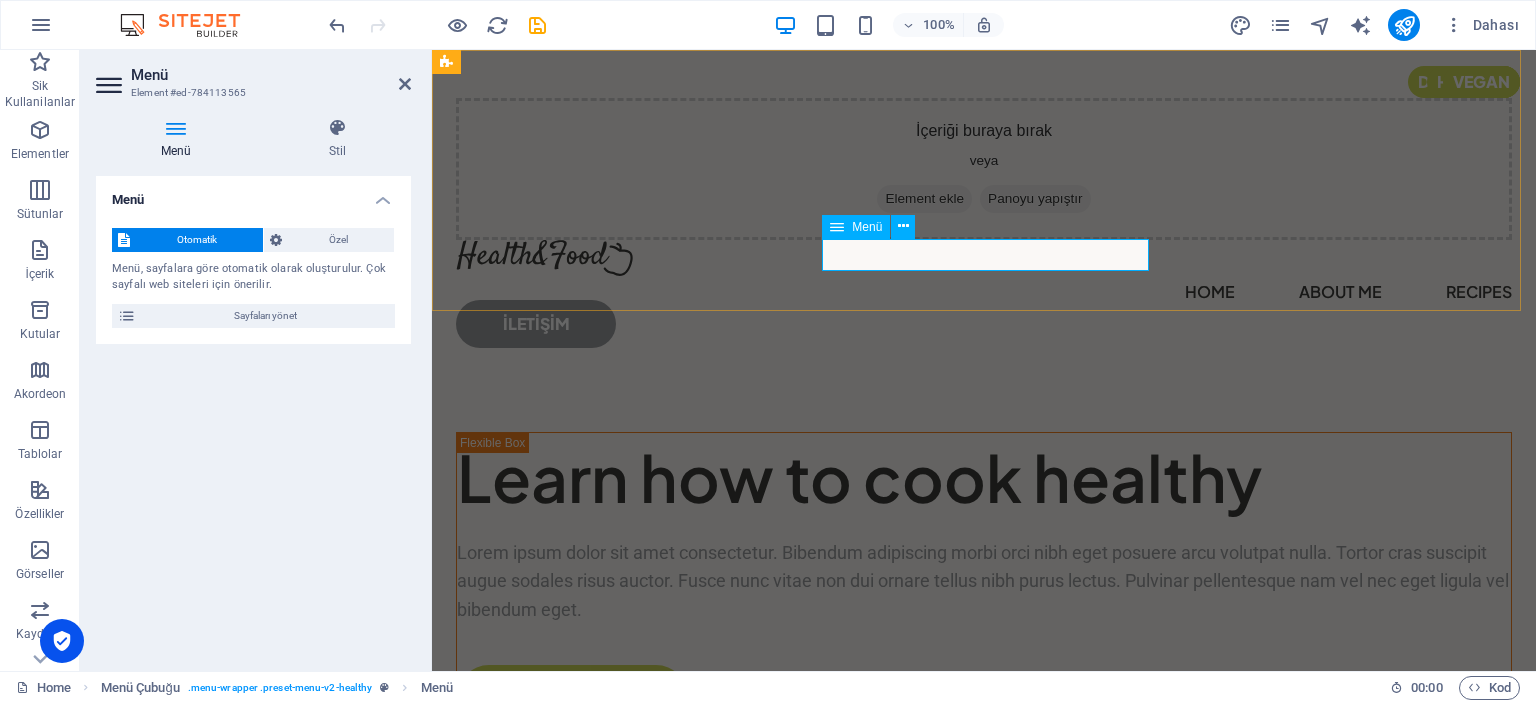 click on "Home About Me Recipes" at bounding box center (984, 292) 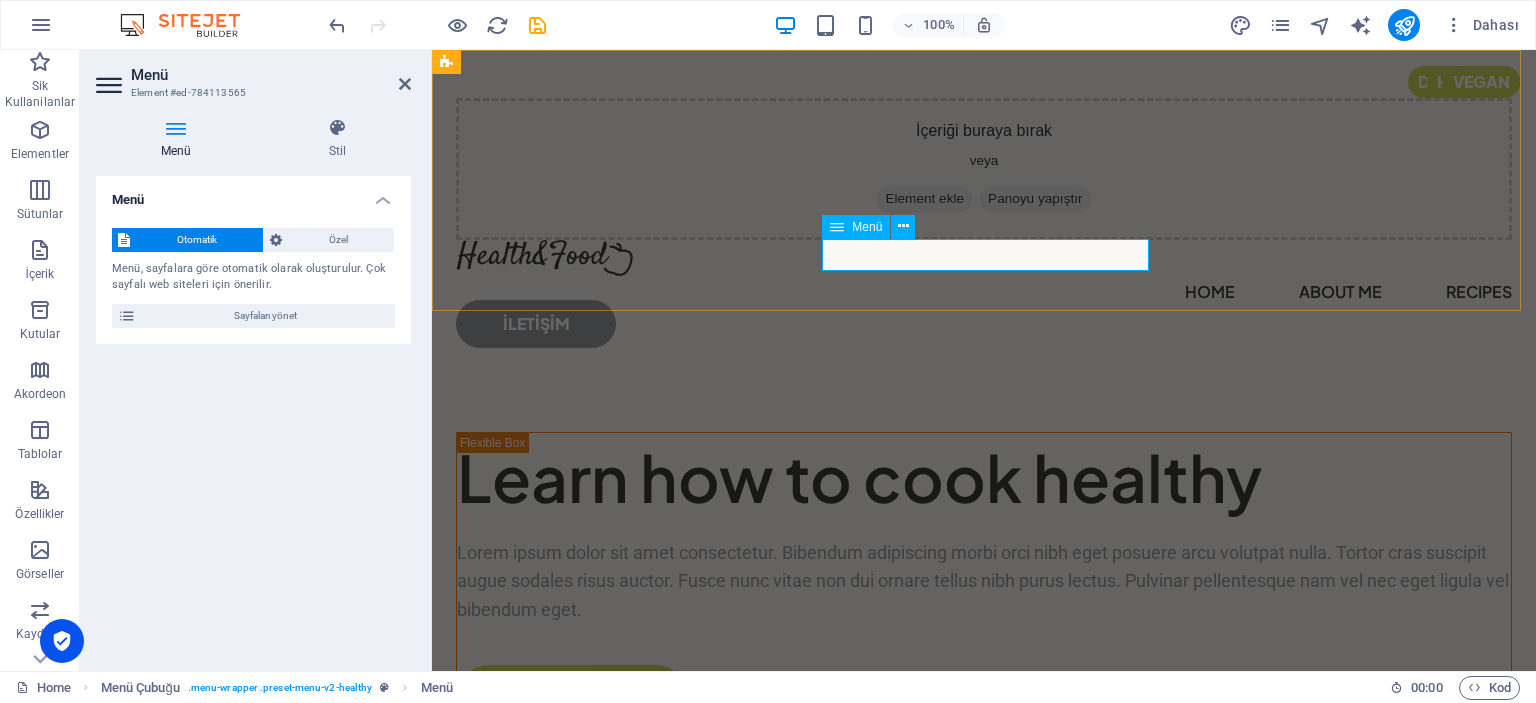 click on "Home About Me Recipes" at bounding box center [984, 292] 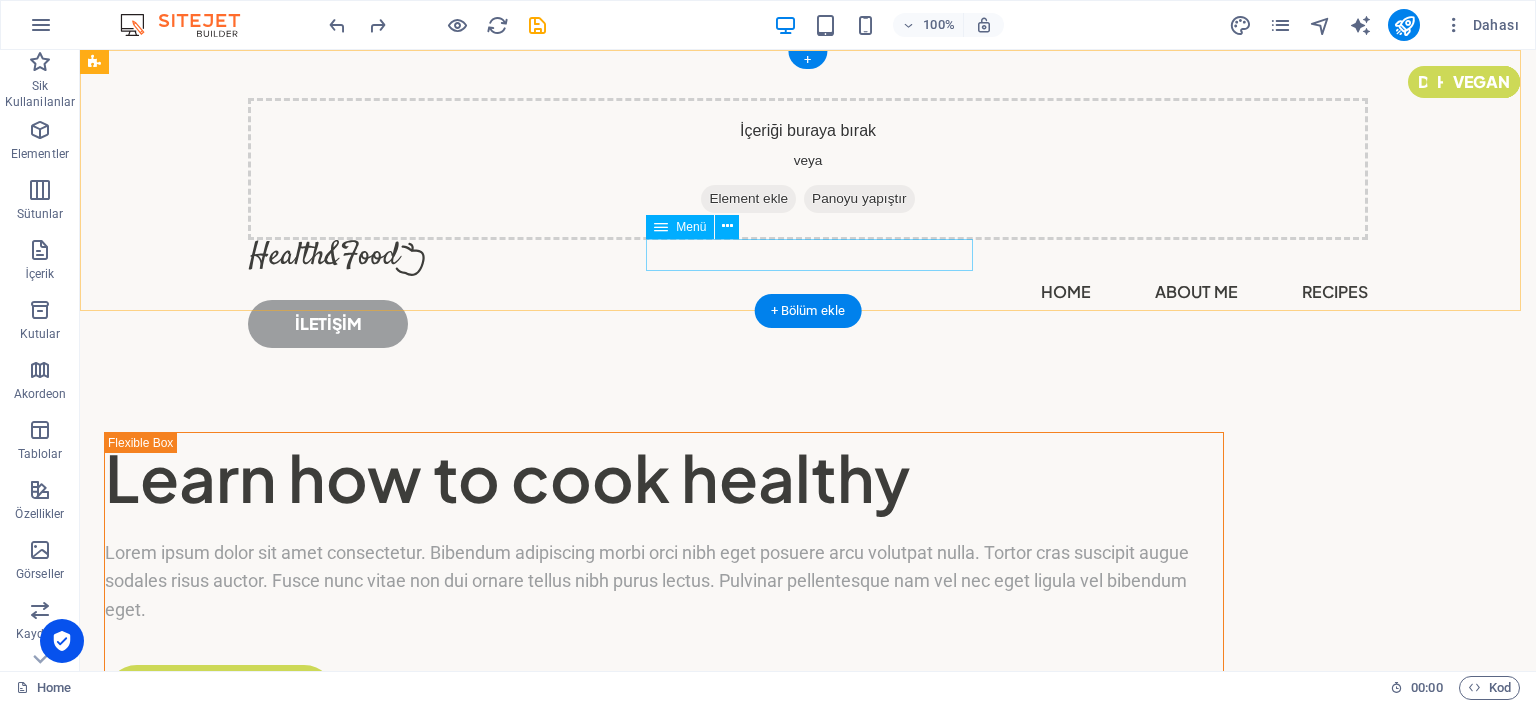 click on "Home About Me Recipes" at bounding box center (808, 292) 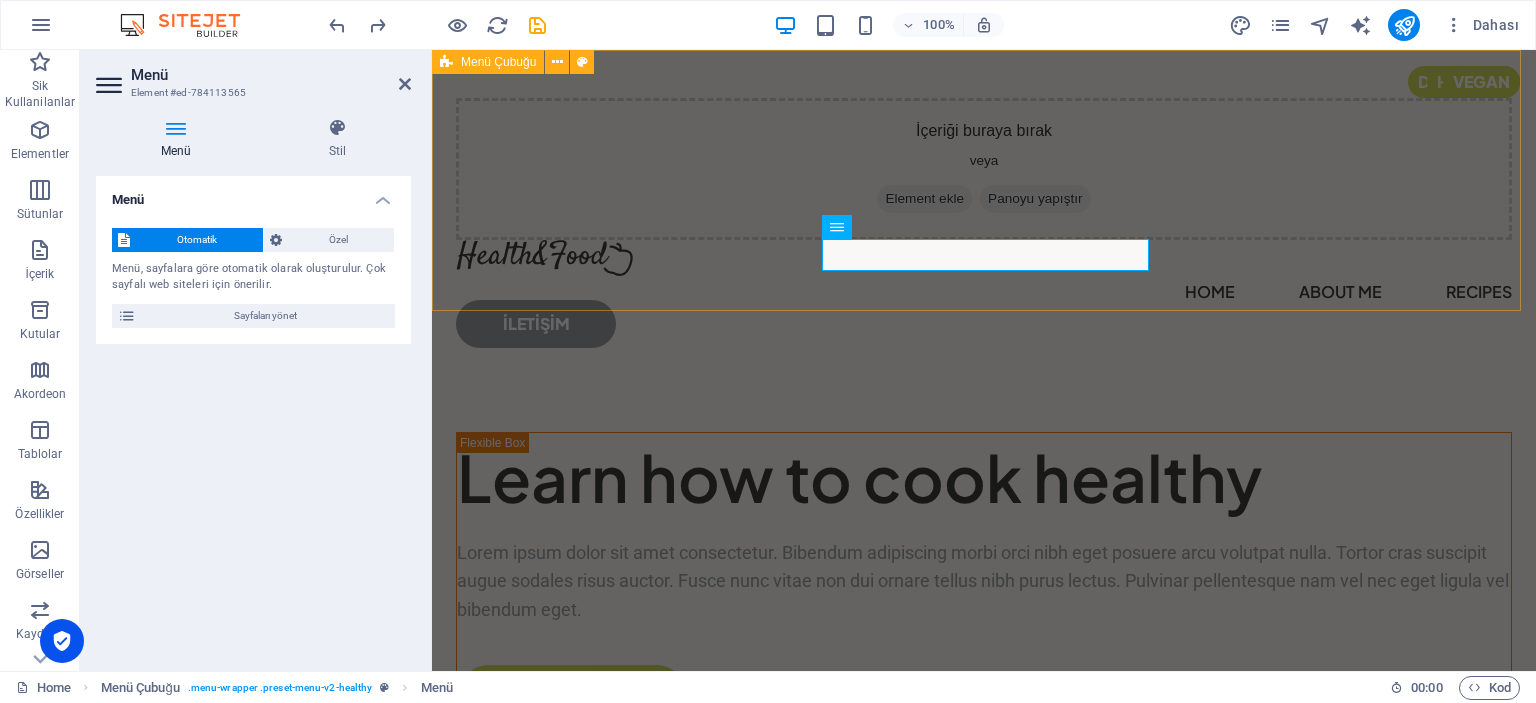 click on "Home About Me Recipes" at bounding box center [984, 292] 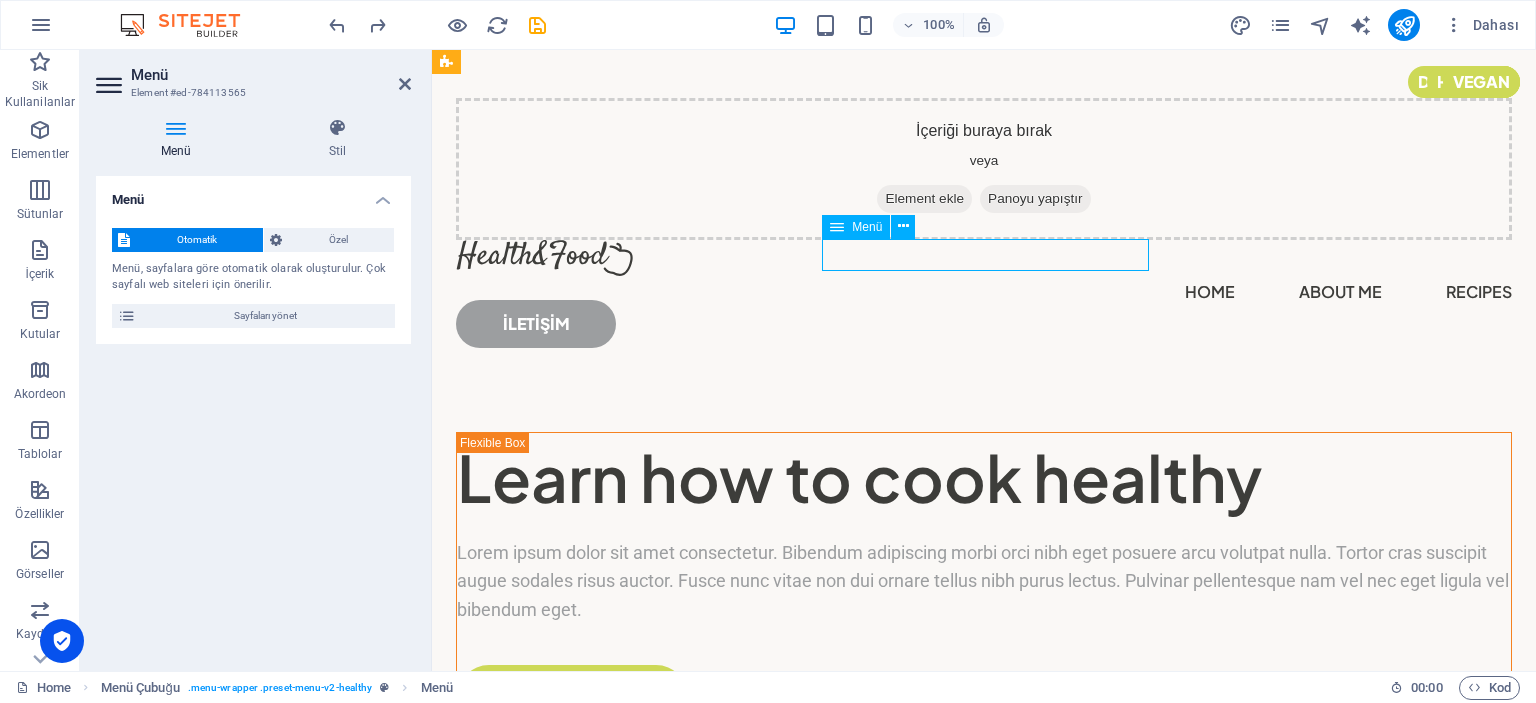 click on "Home About Me Recipes" at bounding box center [984, 292] 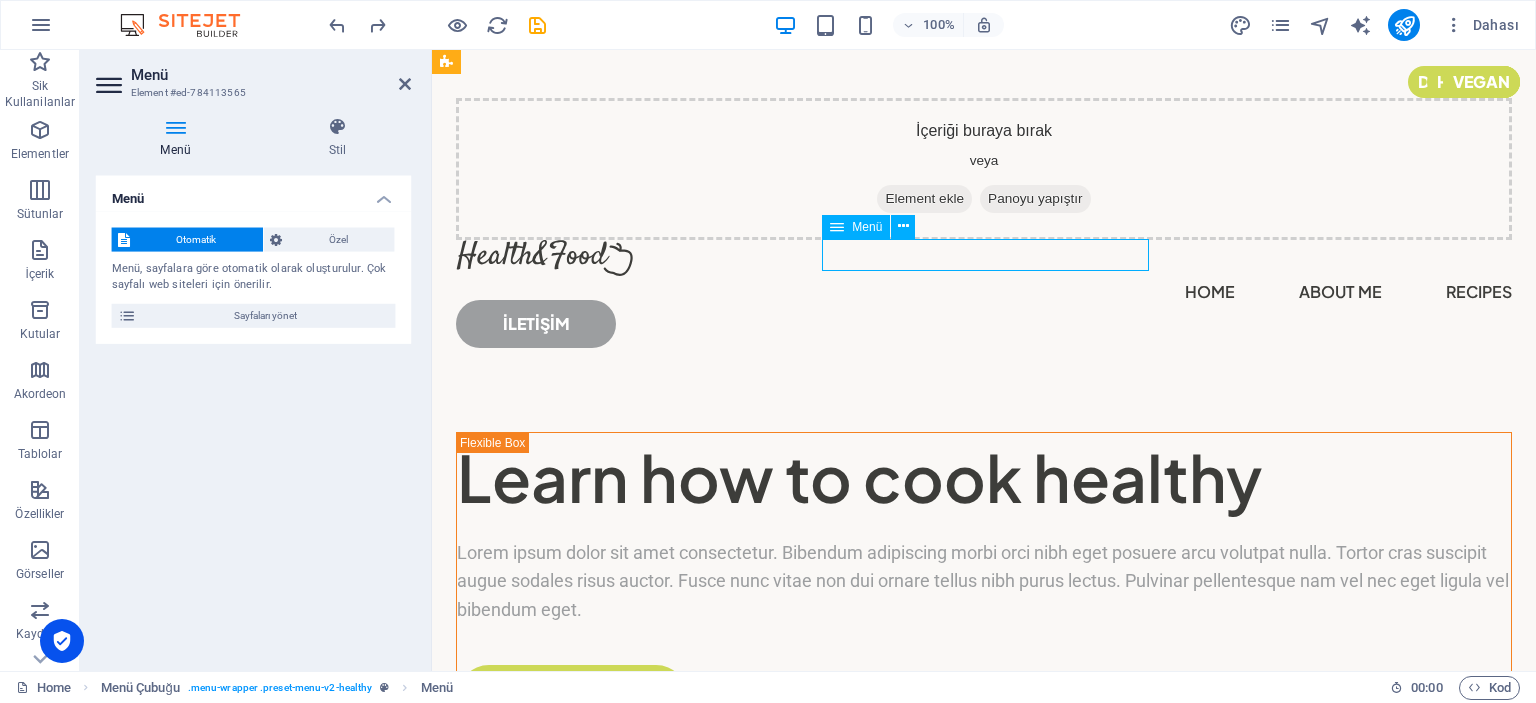 click on "Home About Me Recipes" at bounding box center [984, 292] 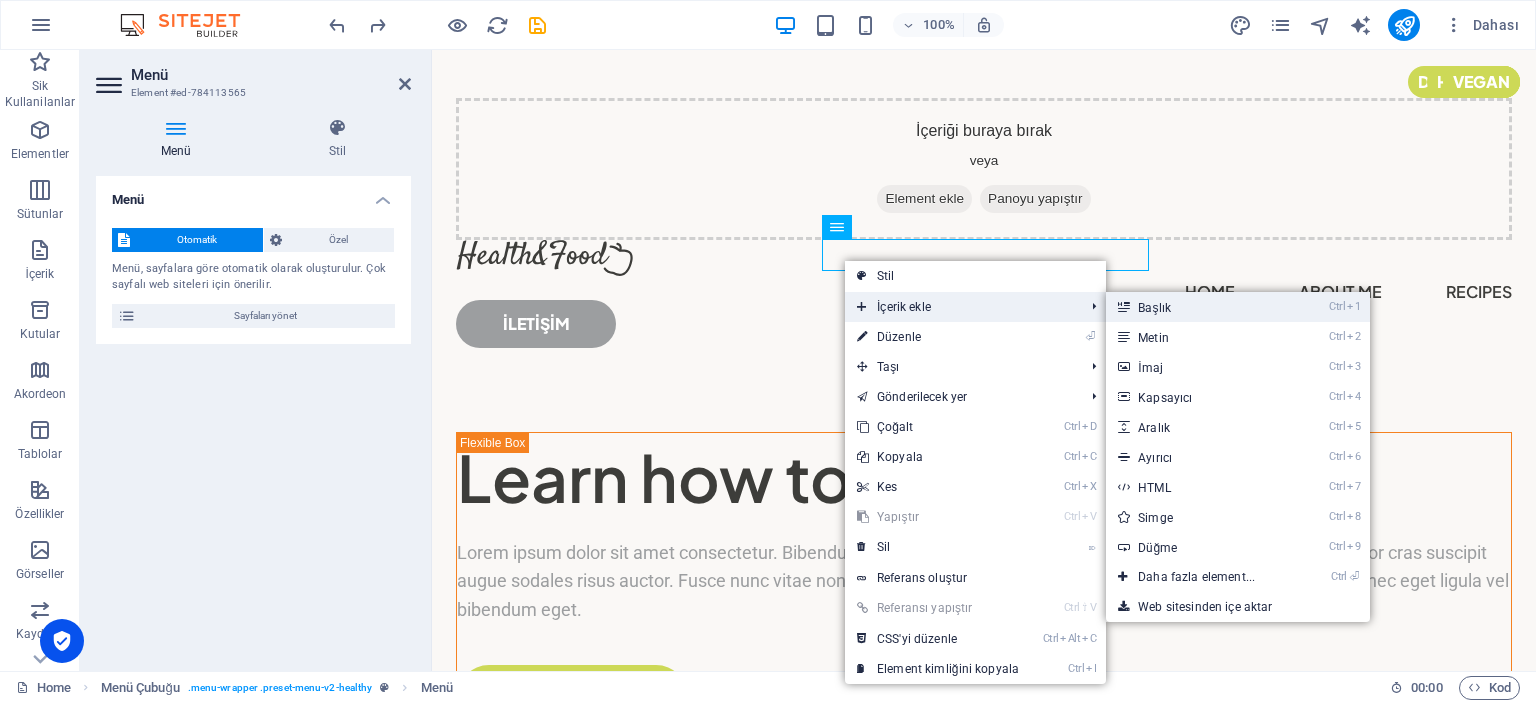click on "Ctrl 1  Başlık" at bounding box center [1200, 307] 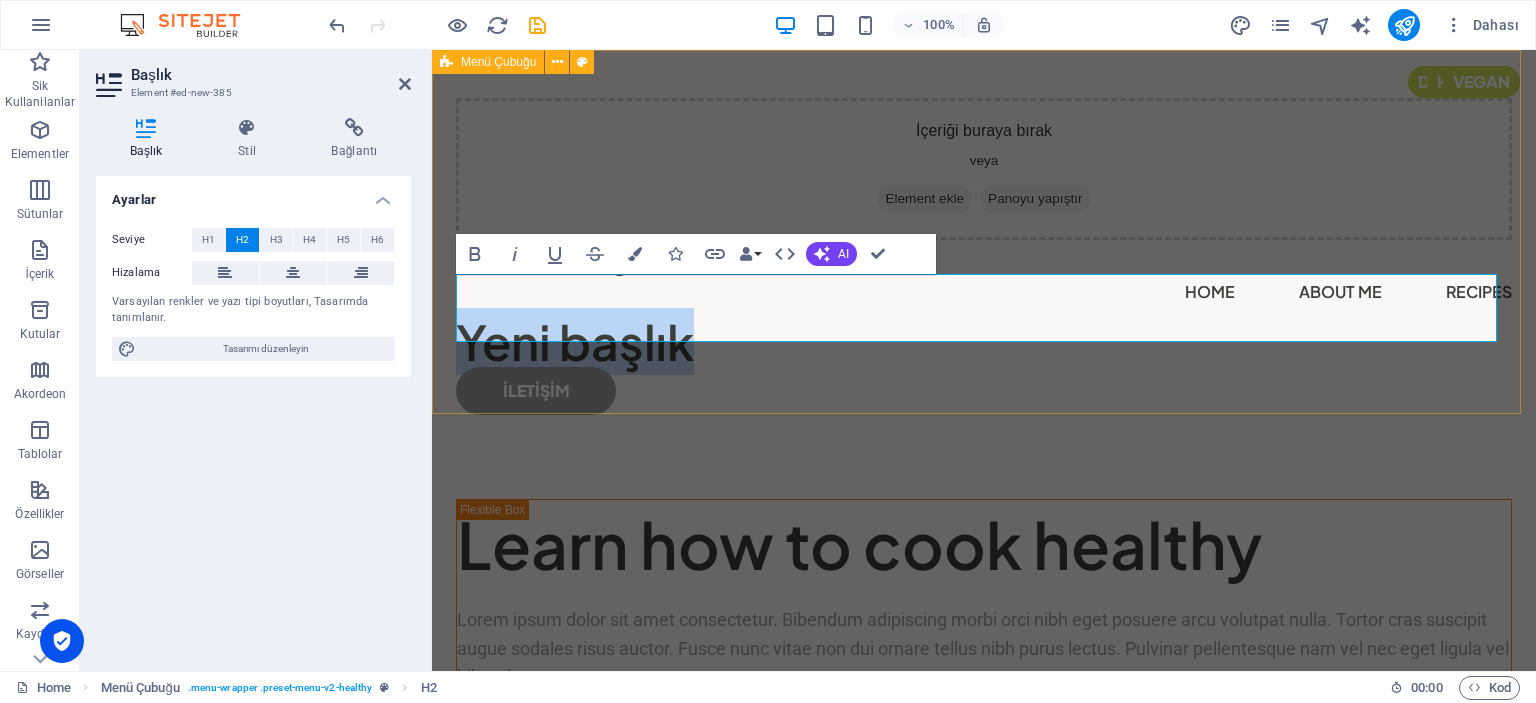 click on "İçeriği buraya bırak veya  Element ekle  Panoyu yapıştır Home About Me Recipes Yeni başlık İLETİŞİM" at bounding box center (984, 248) 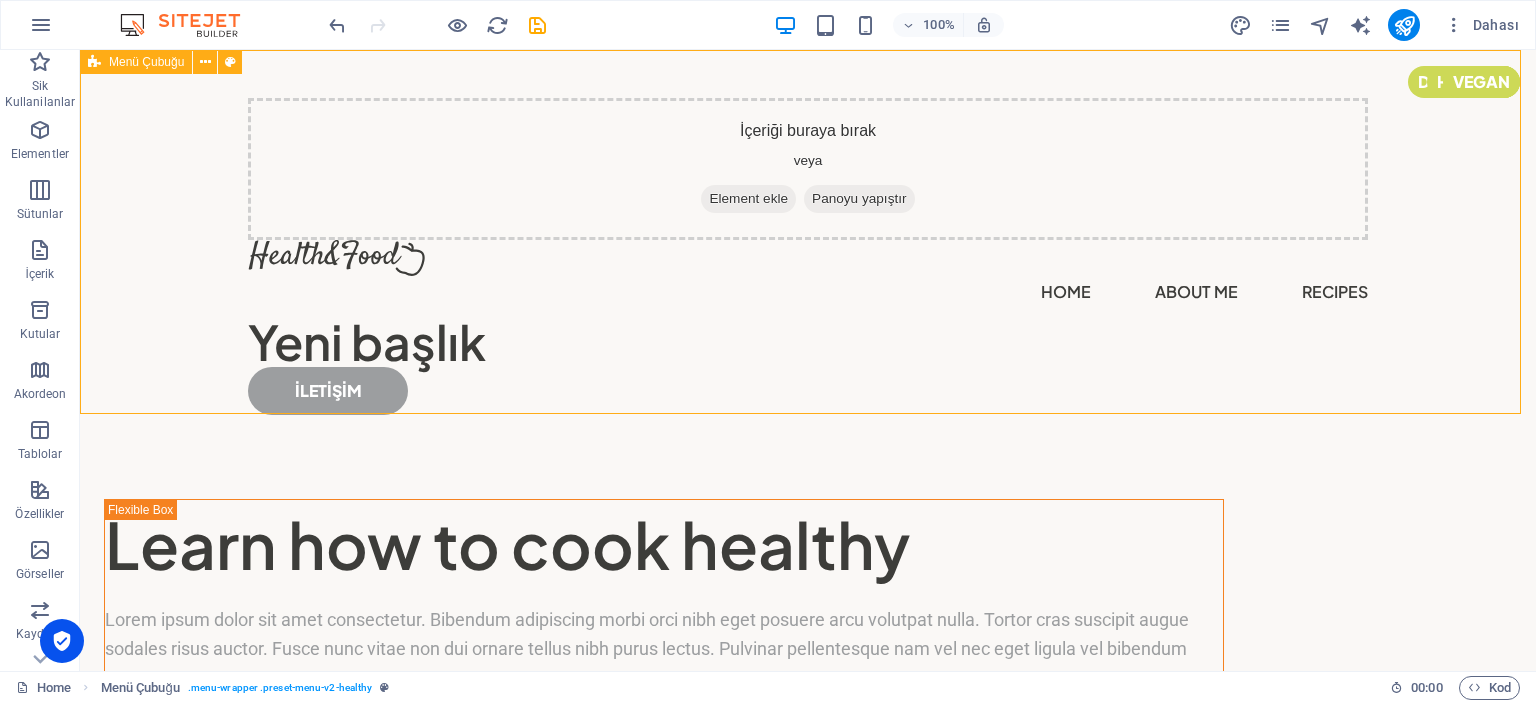 click on "İçeriği buraya bırak veya  Element ekle  Panoyu yapıştır Home About Me Recipes Yeni başlık İLETİŞİM" at bounding box center (808, 248) 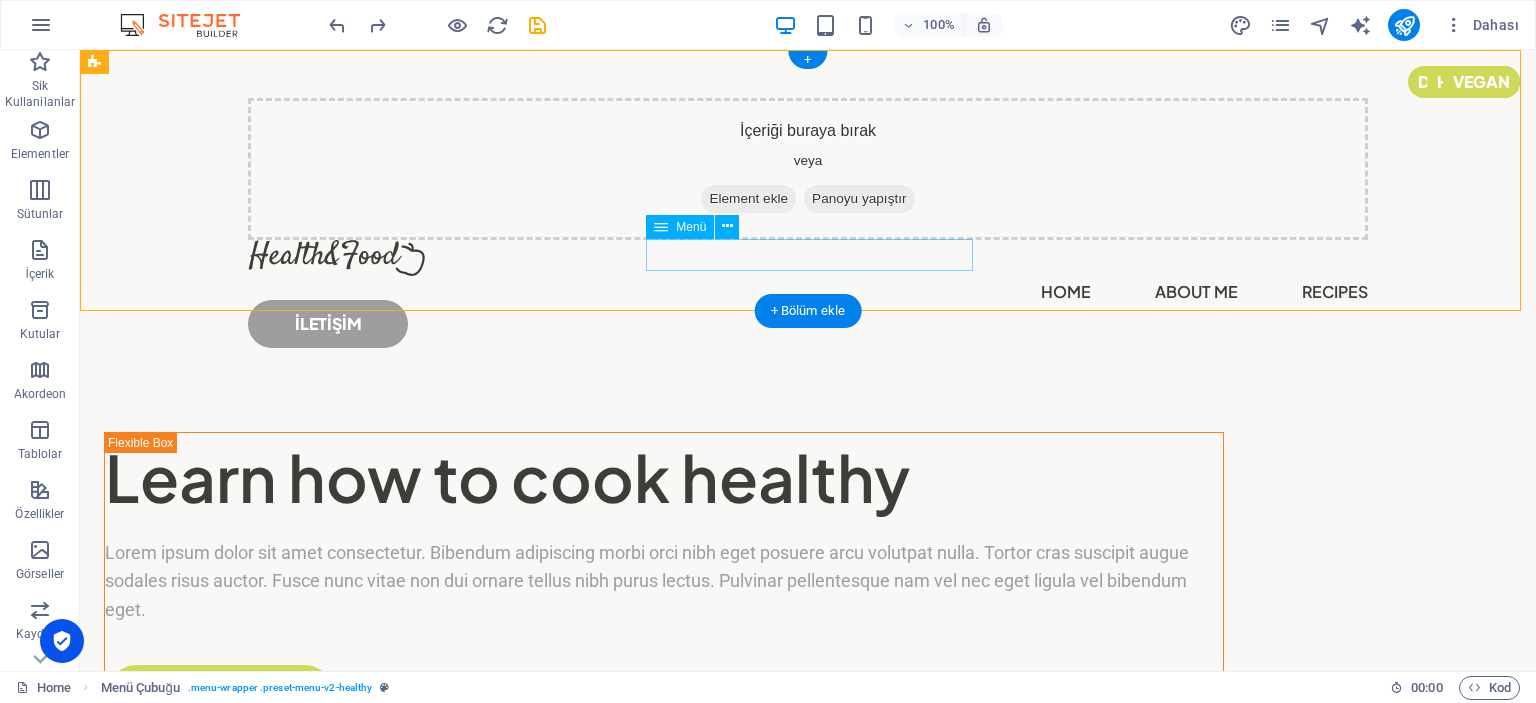 click on "Home About Me Recipes" at bounding box center (808, 292) 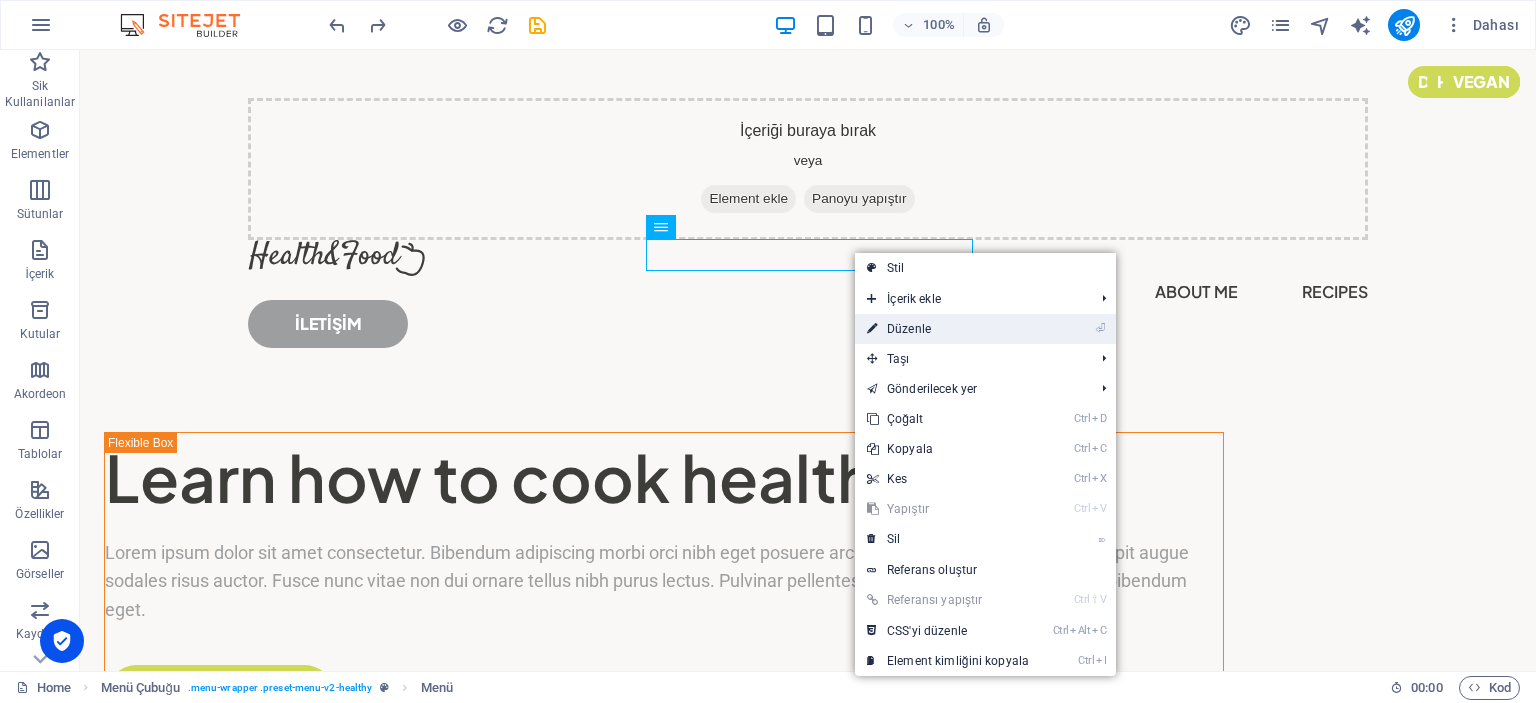 click on "⏎  Düzenle" at bounding box center [948, 329] 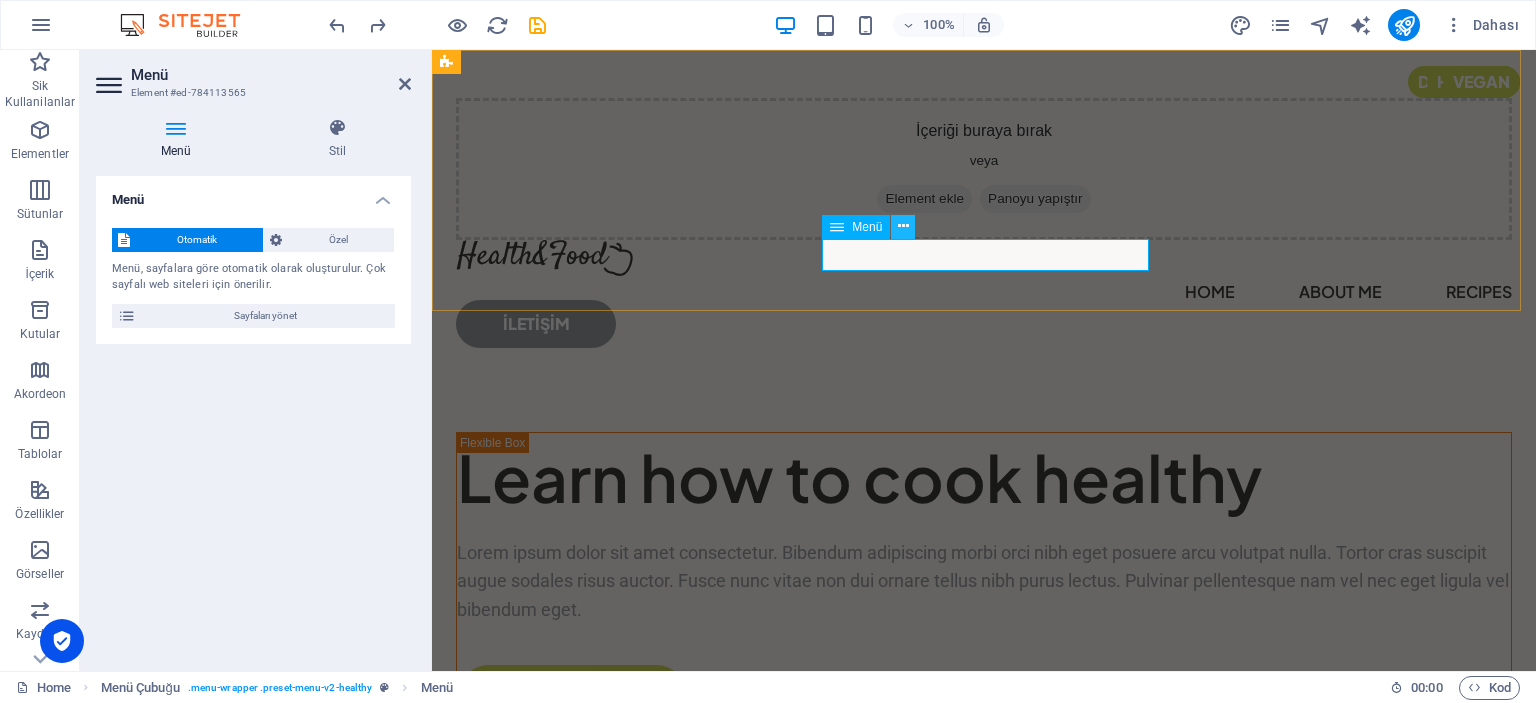 click at bounding box center [903, 226] 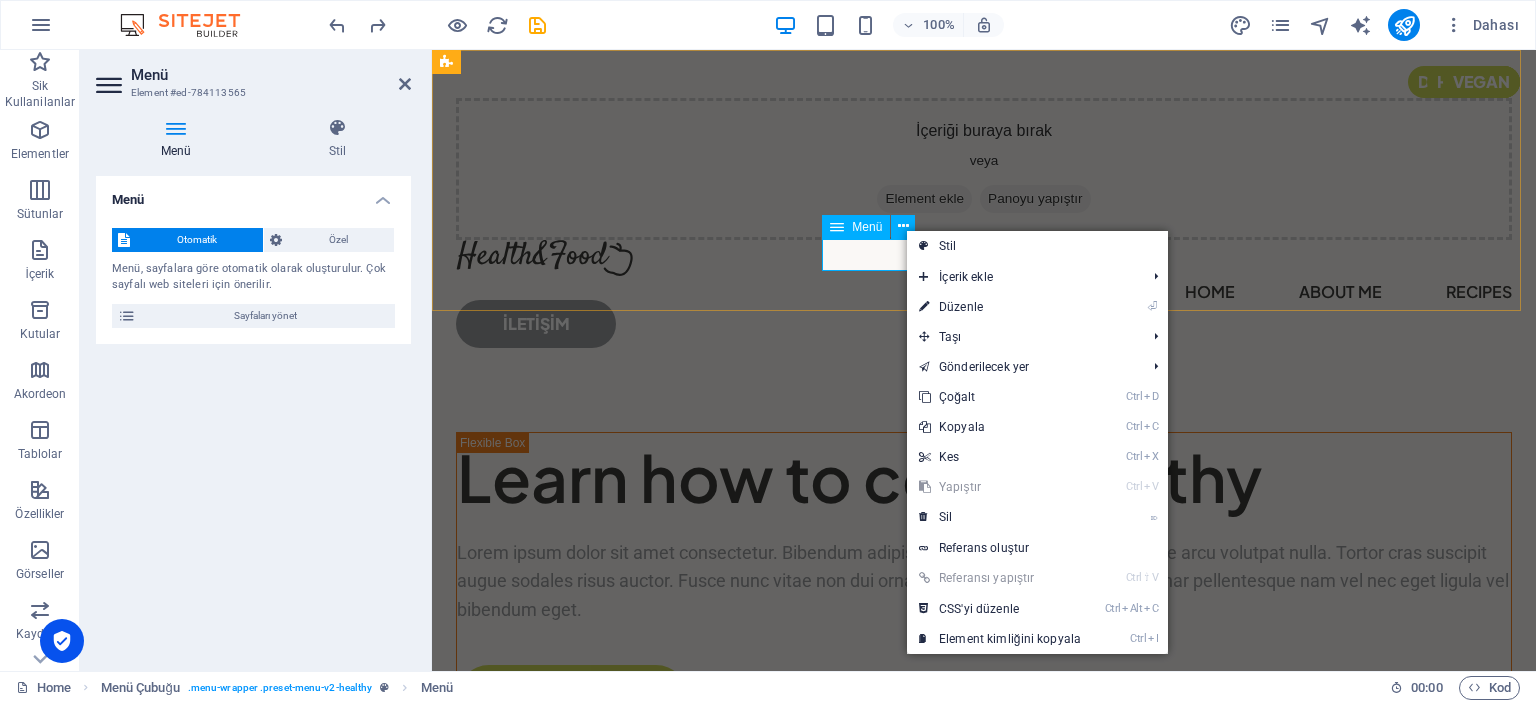 click at bounding box center [837, 227] 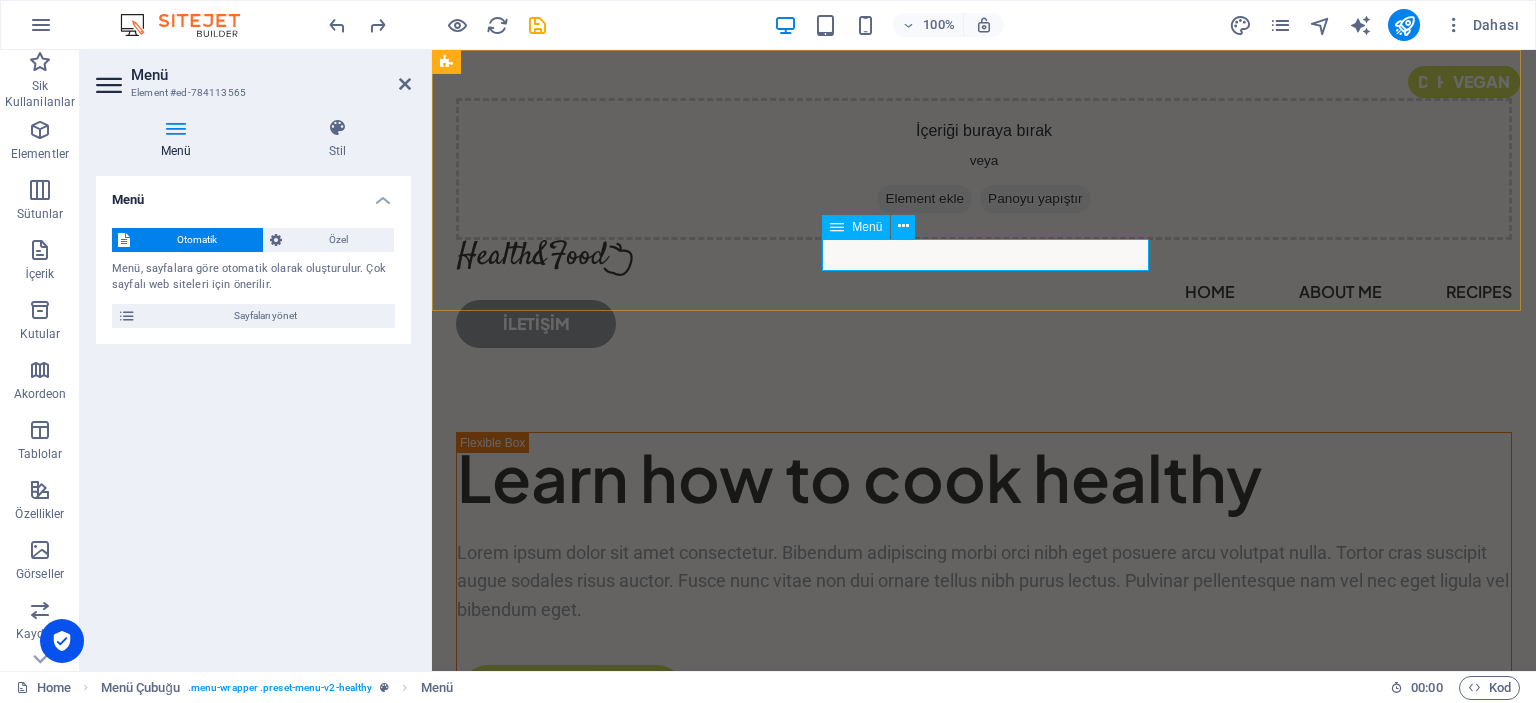 click at bounding box center [837, 227] 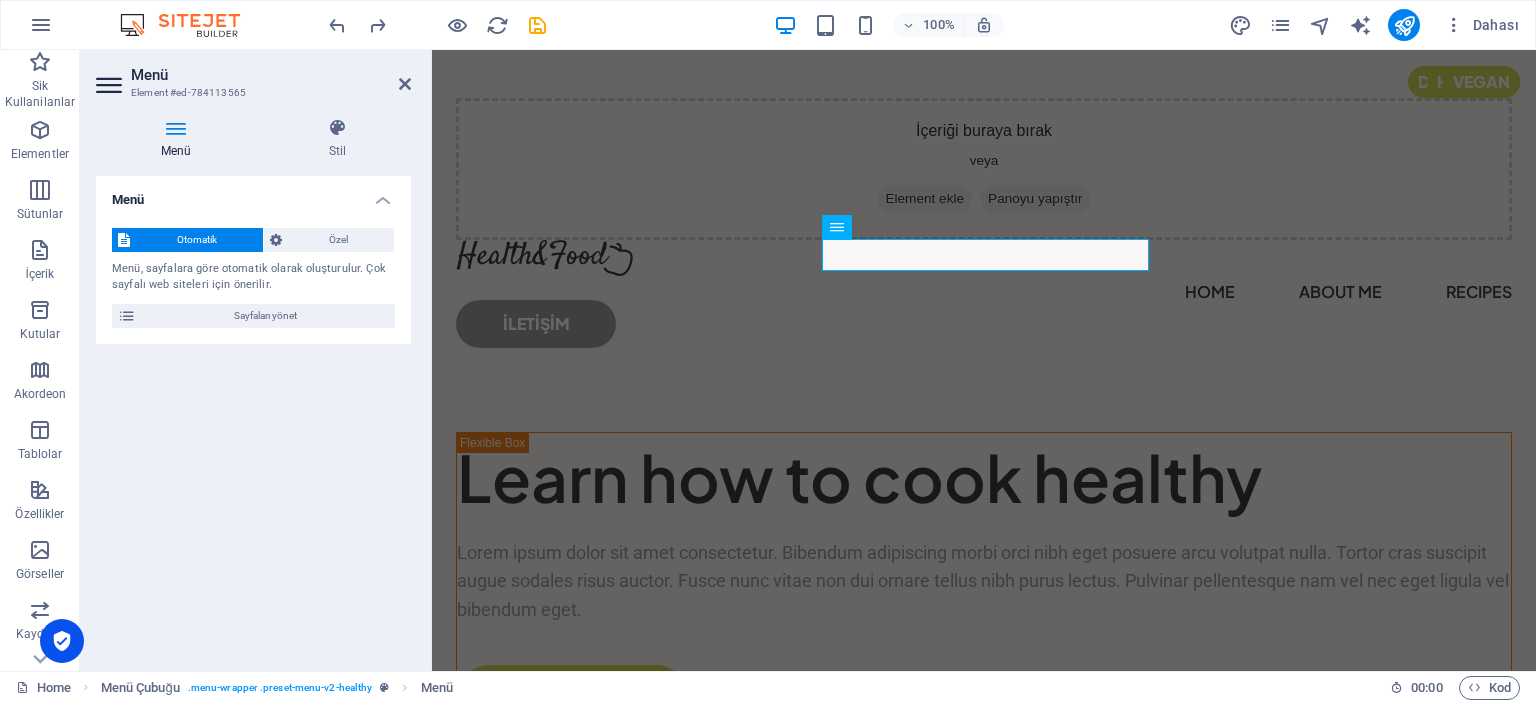 click on "Menü" at bounding box center (253, 194) 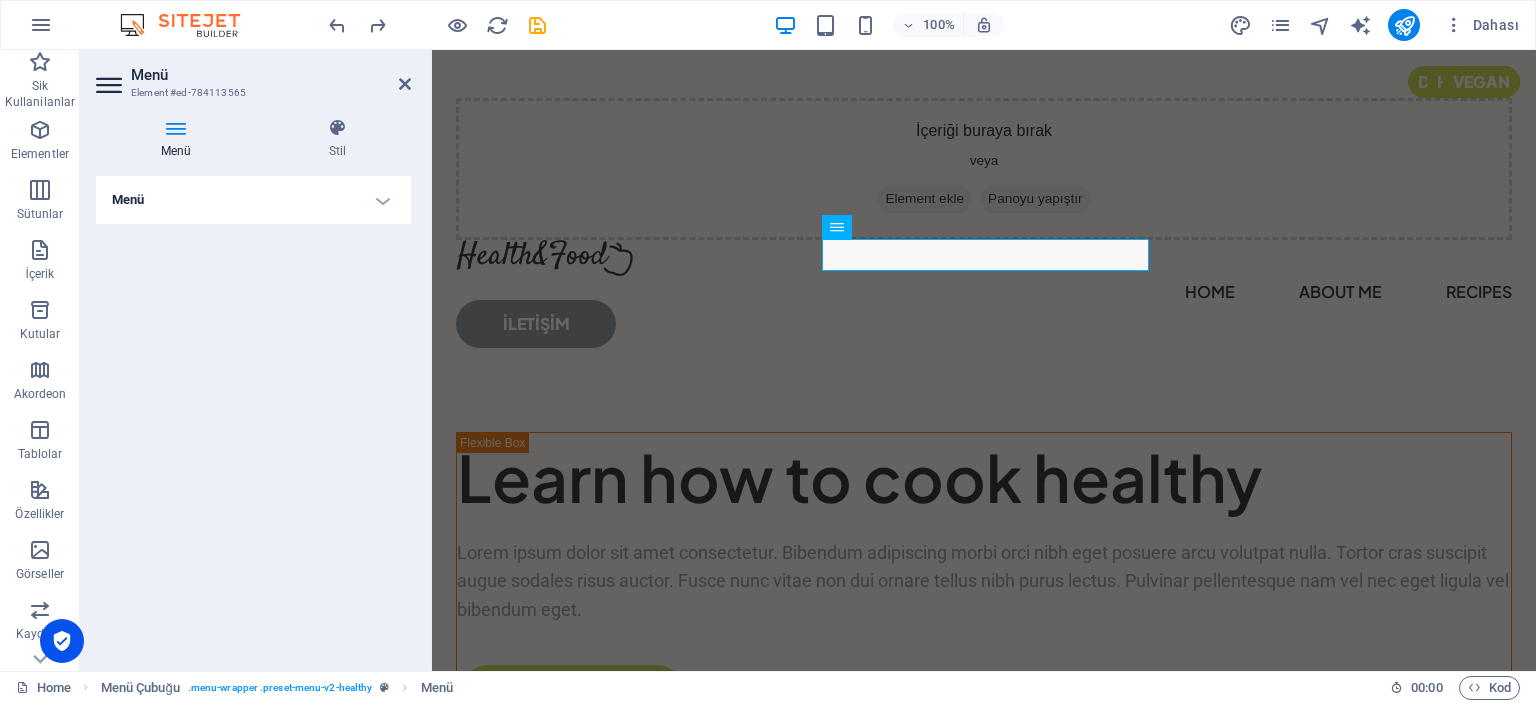 click on "Menü" at bounding box center (253, 200) 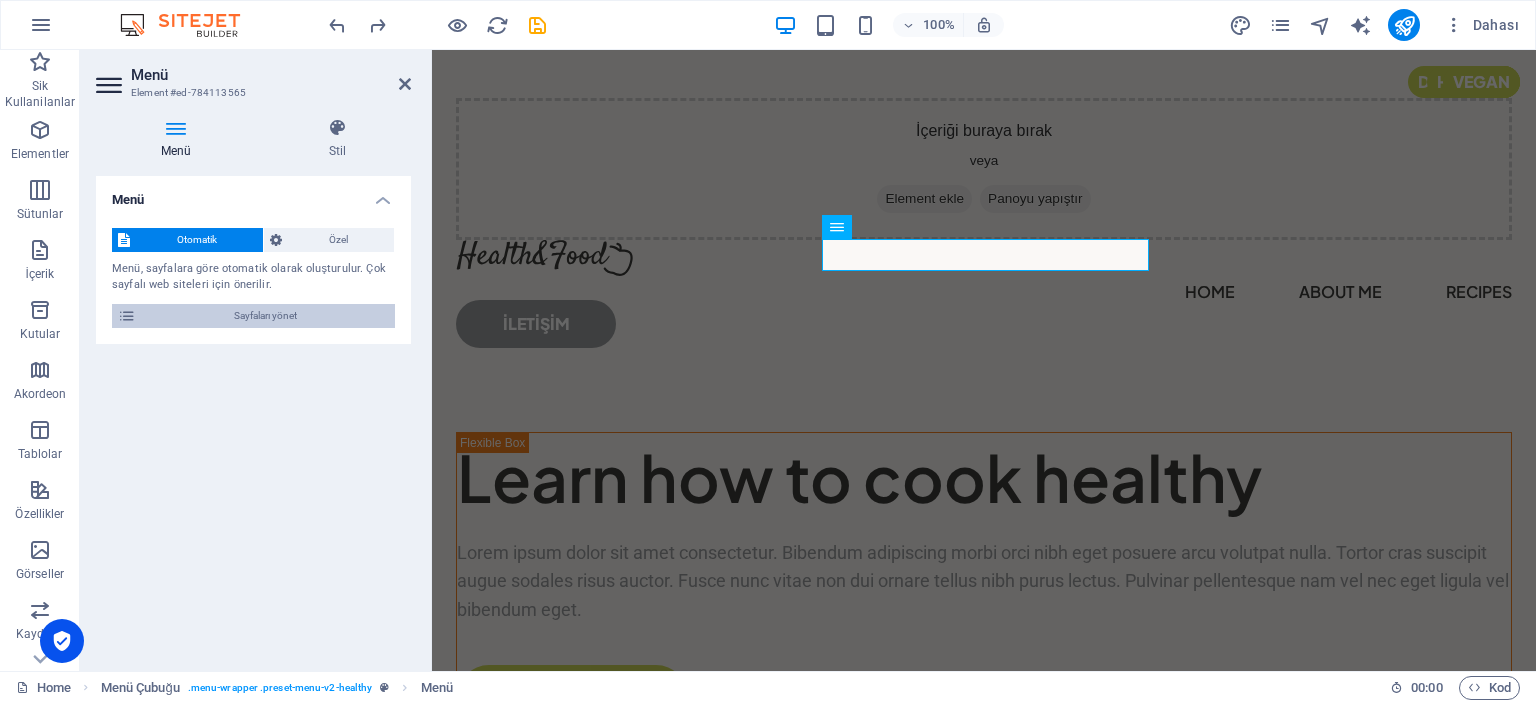 click at bounding box center [127, 316] 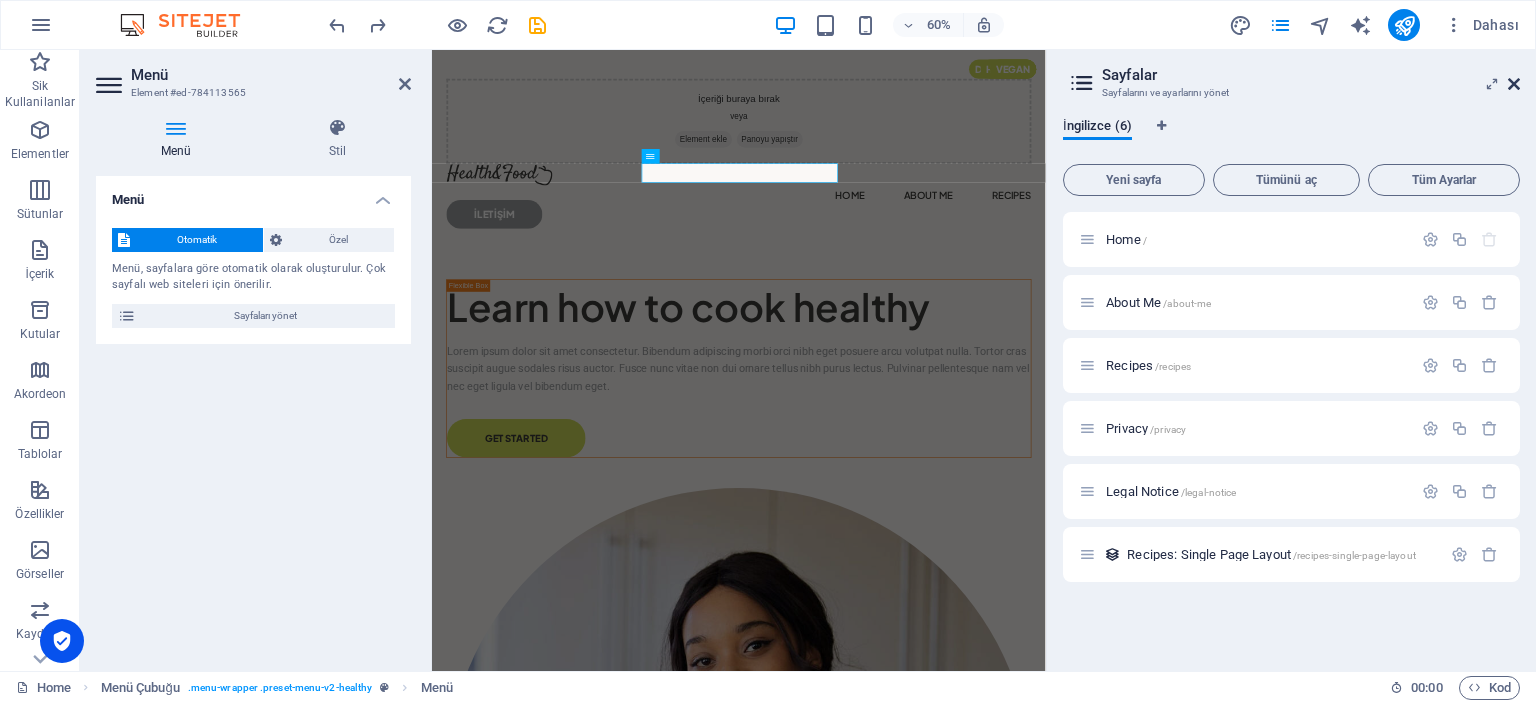 click at bounding box center [1514, 84] 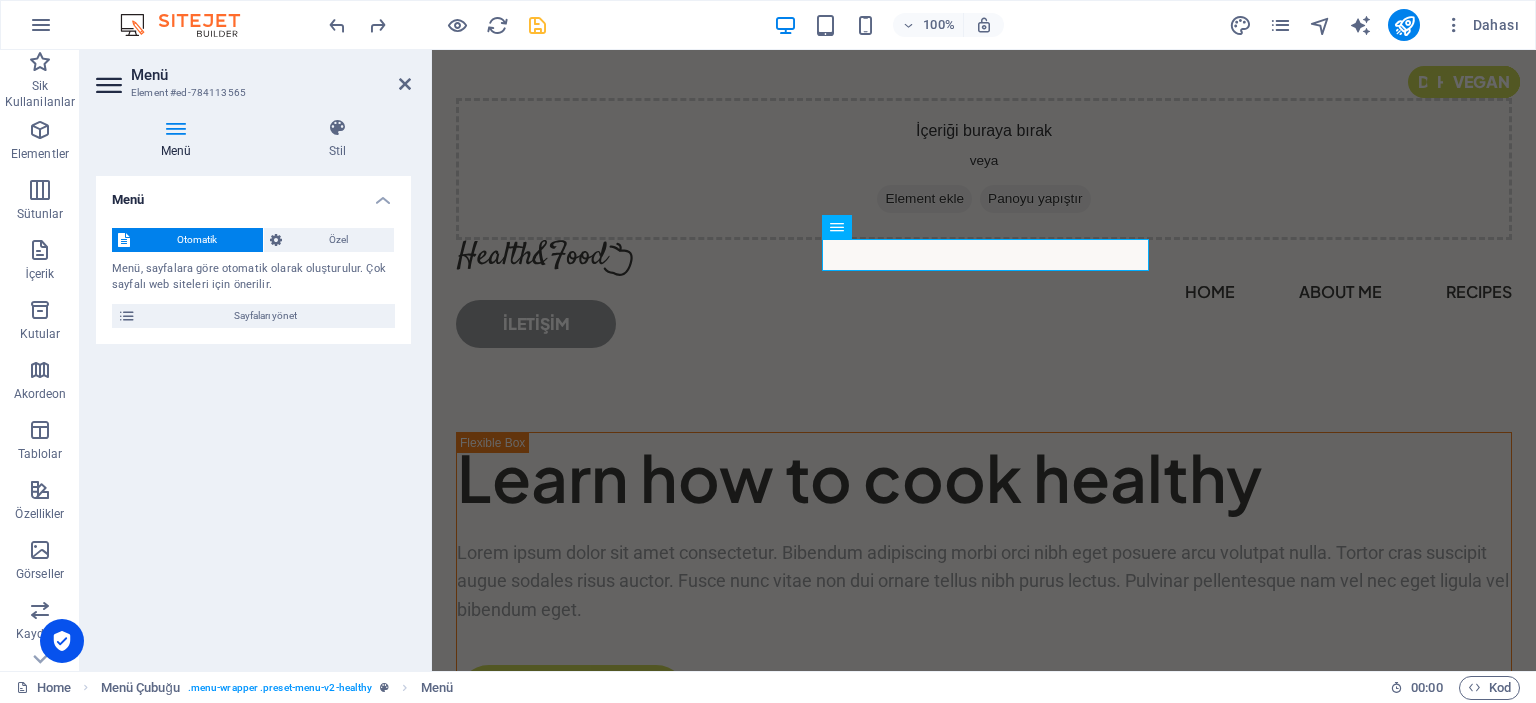 click at bounding box center [537, 25] 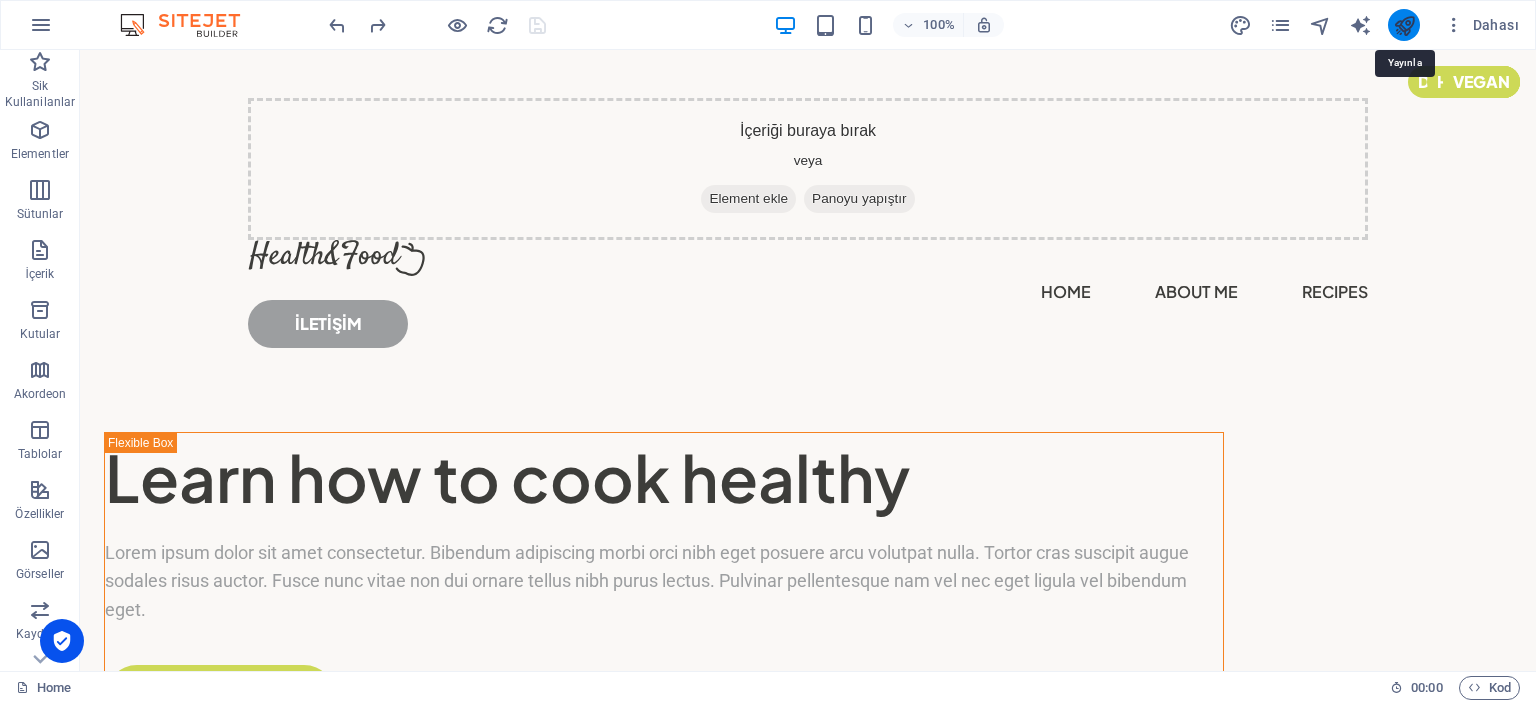 click at bounding box center (1404, 25) 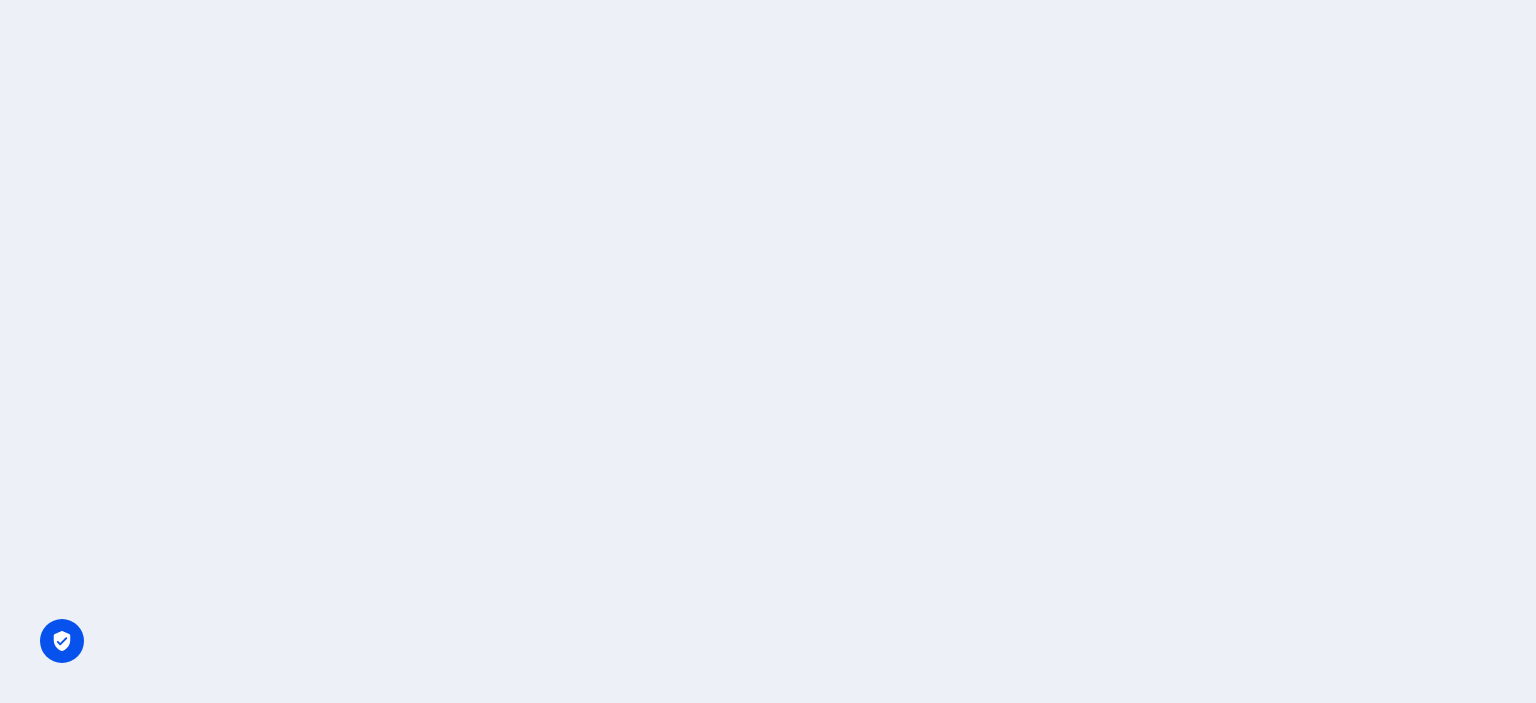 scroll, scrollTop: 0, scrollLeft: 0, axis: both 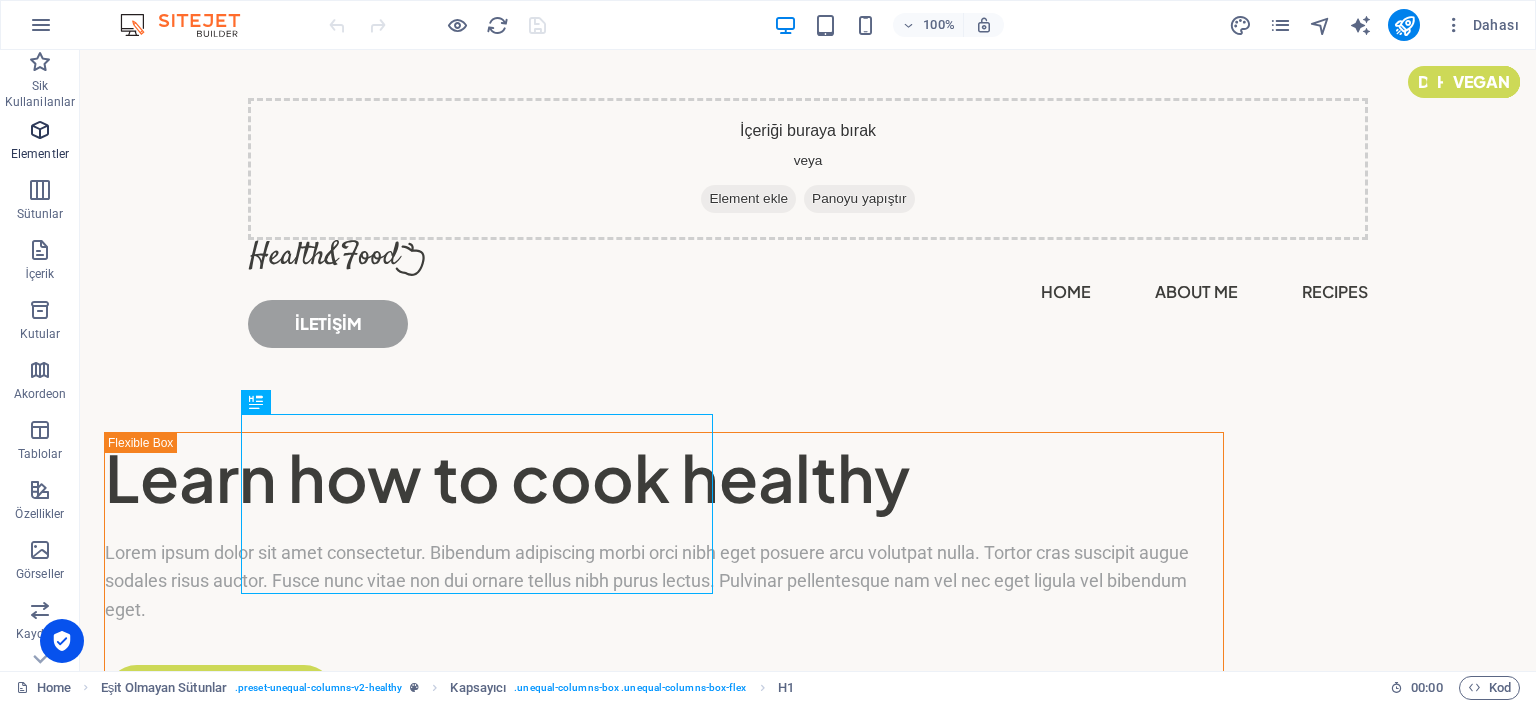 click at bounding box center (40, 130) 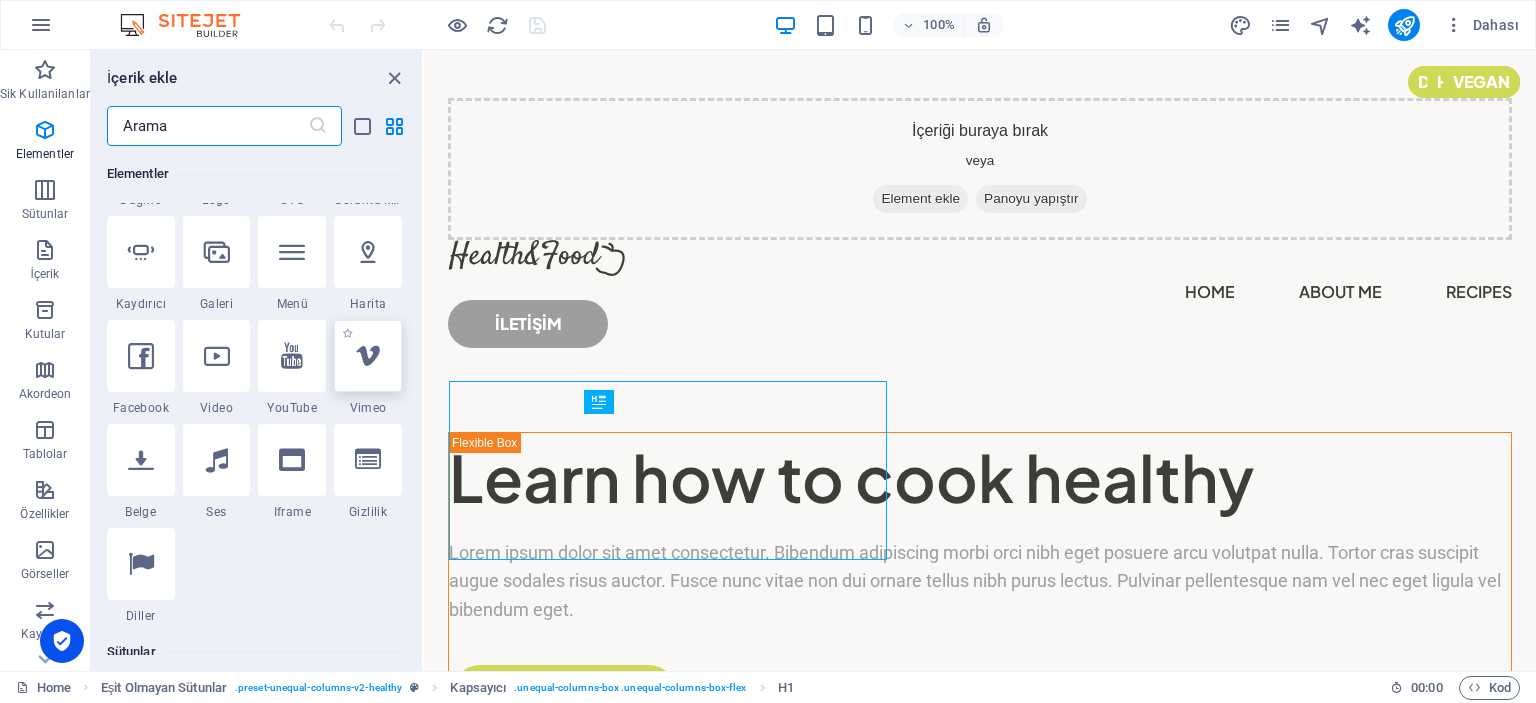 scroll, scrollTop: 412, scrollLeft: 0, axis: vertical 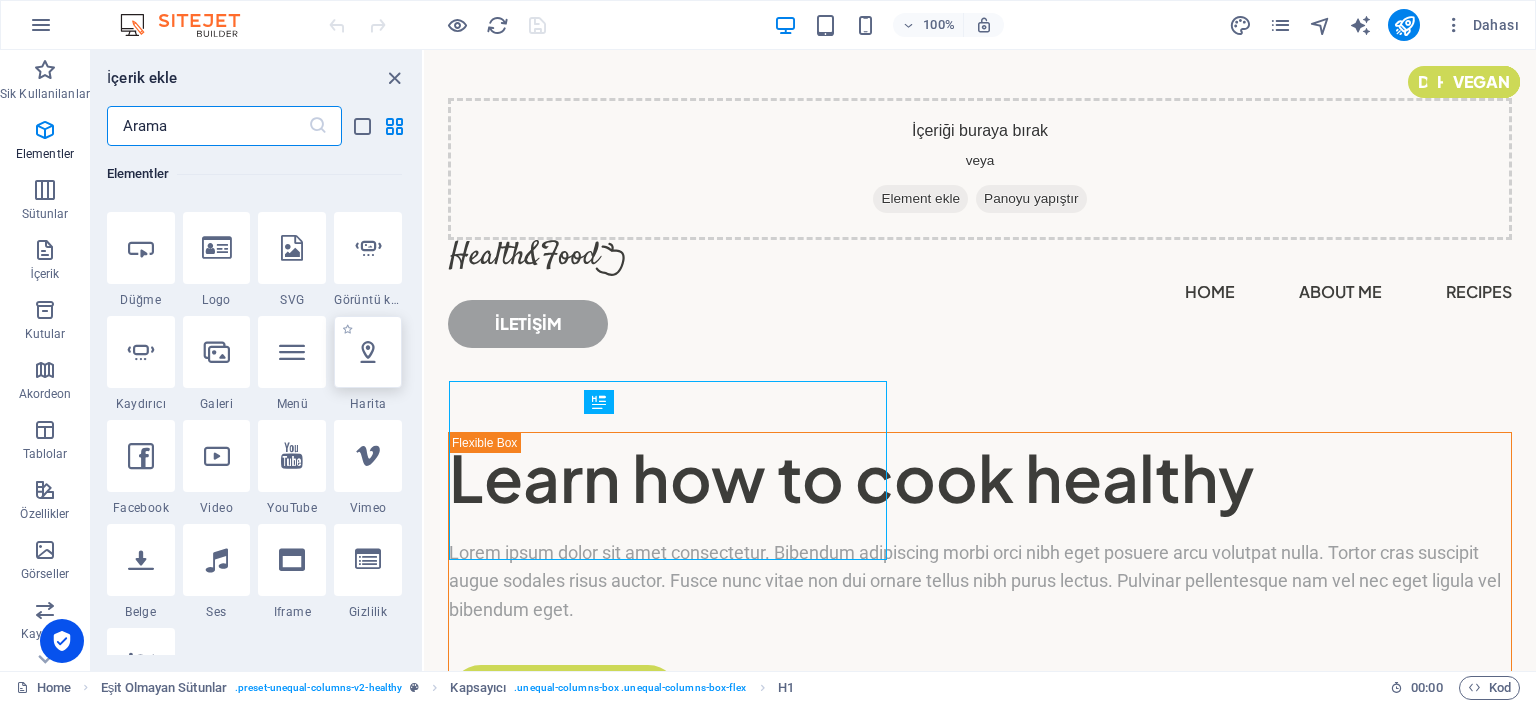 click at bounding box center [368, 352] 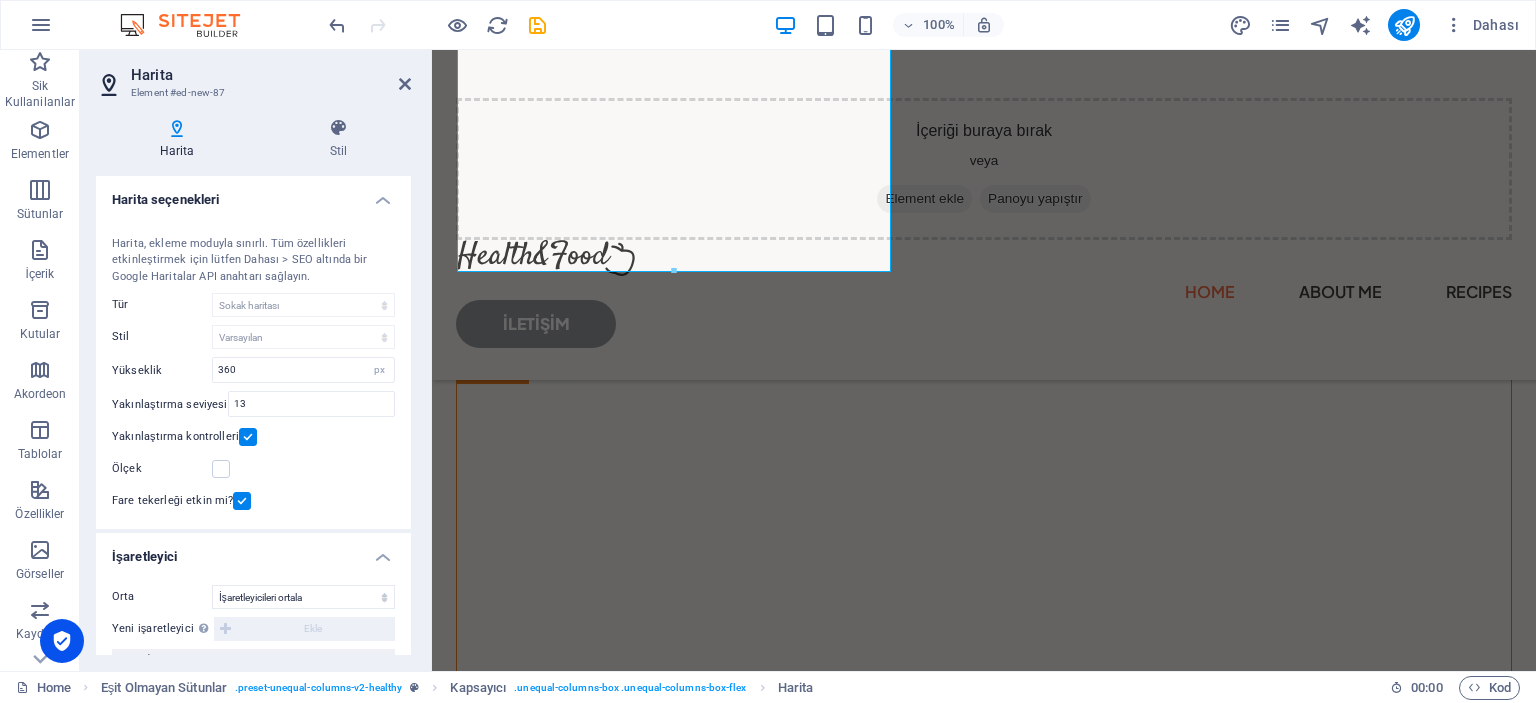 scroll, scrollTop: 452, scrollLeft: 0, axis: vertical 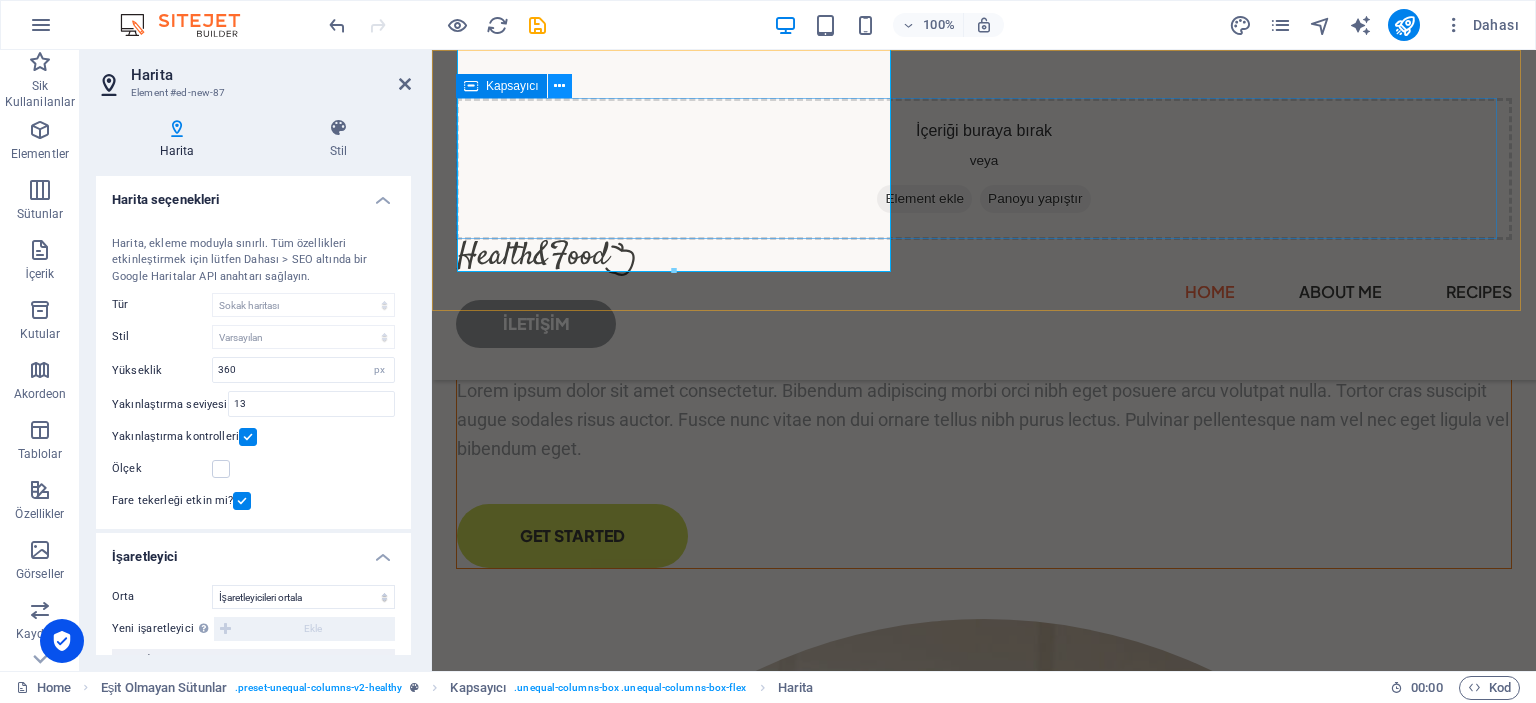 click at bounding box center (559, 86) 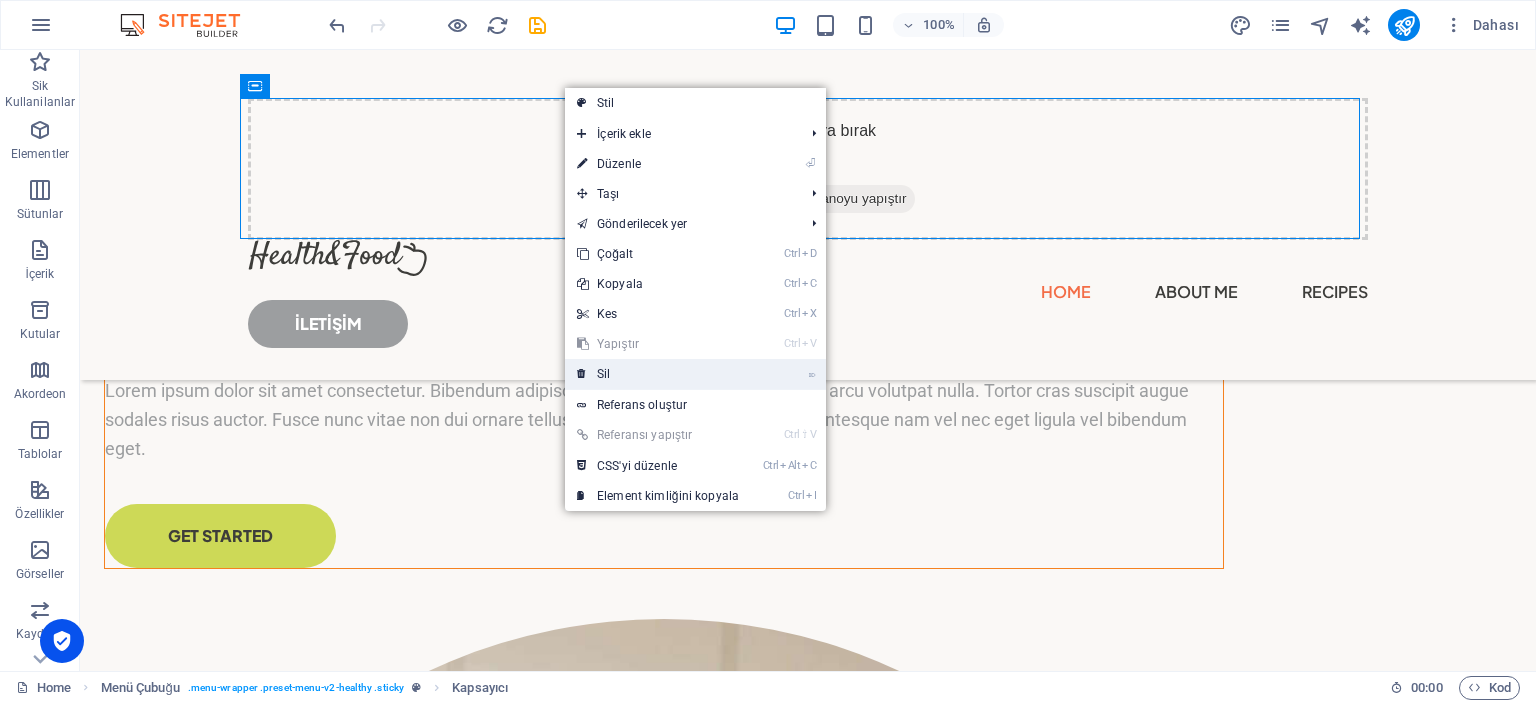 drag, startPoint x: 636, startPoint y: 365, endPoint x: 562, endPoint y: 317, distance: 88.20431 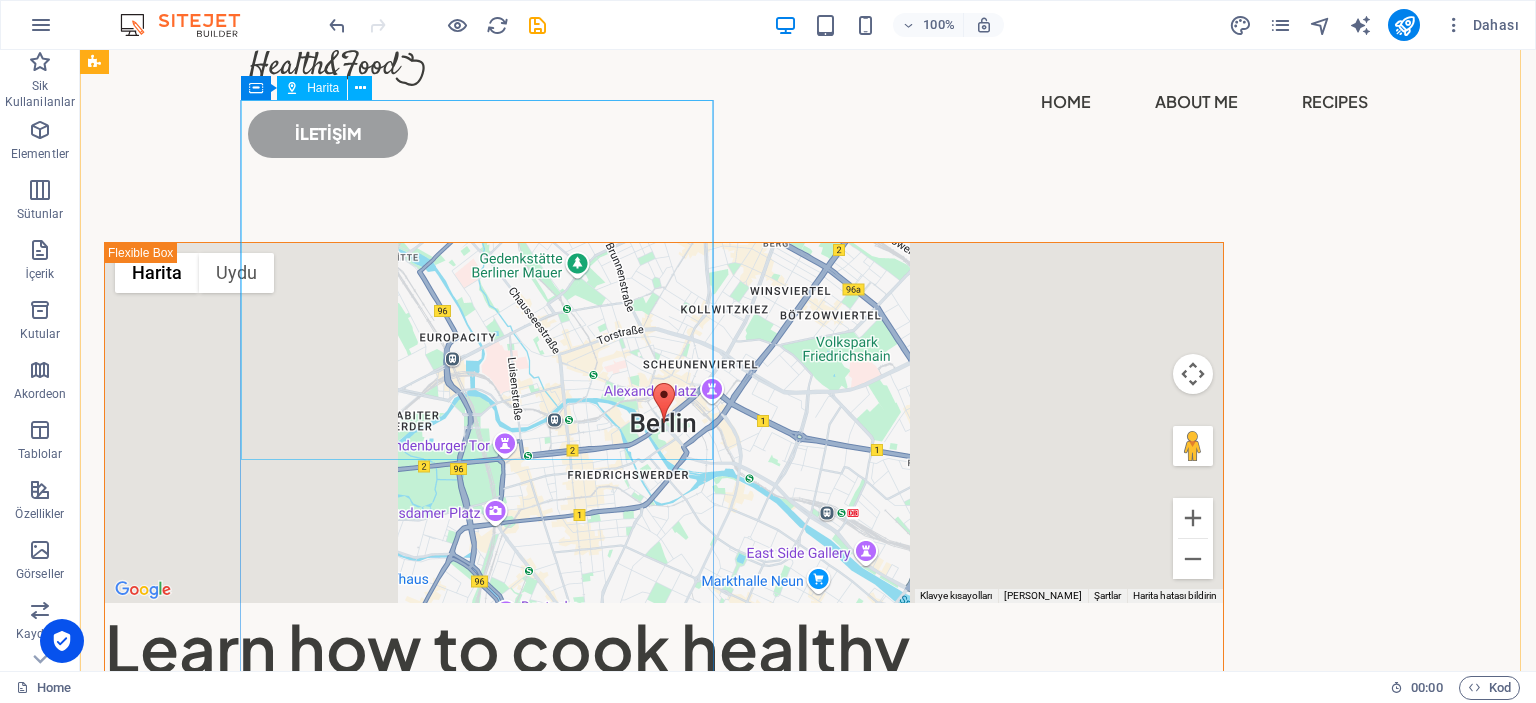 scroll, scrollTop: 0, scrollLeft: 0, axis: both 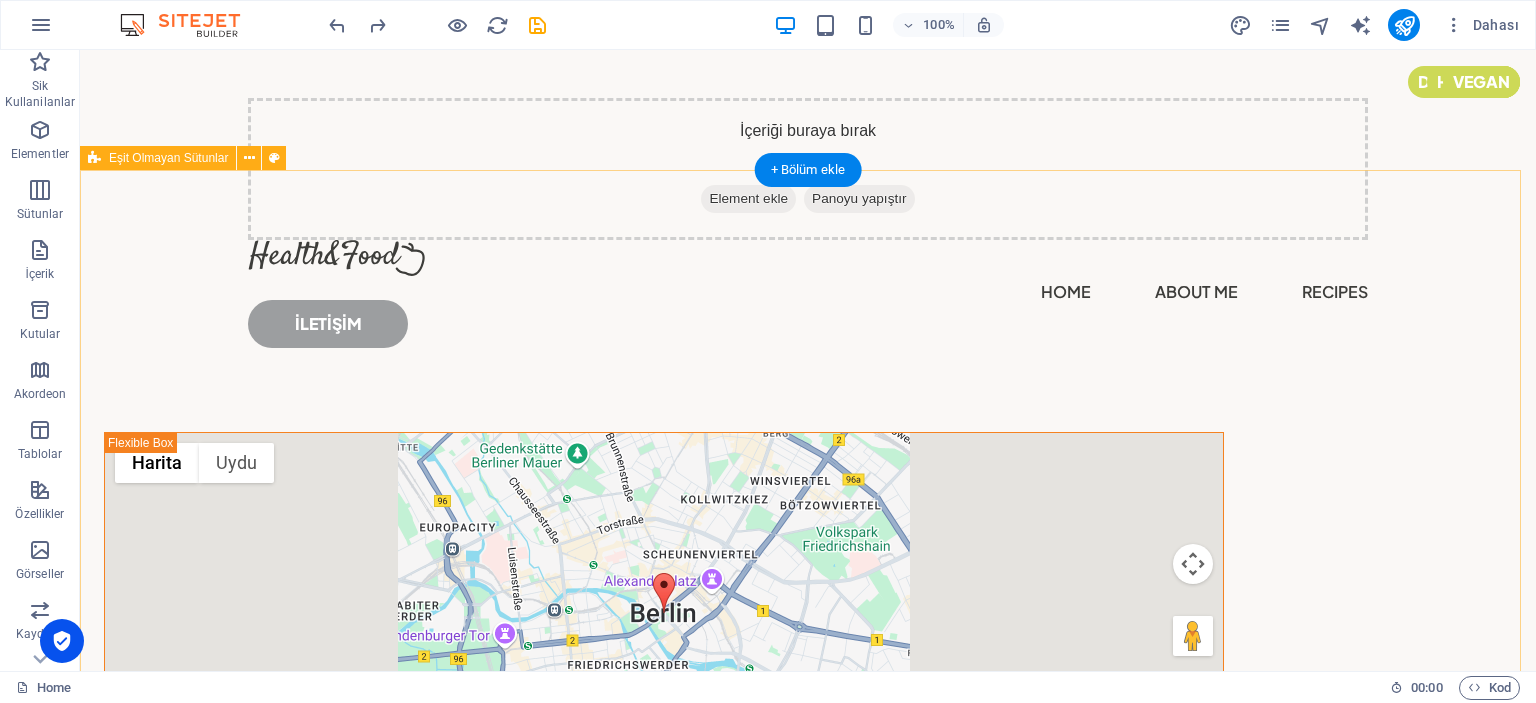 click on "← Sola git → Sağa git ↑ Yukarı git ↓ Aşağı git + Yakınlaştır - Uzaklaştır Home %75 sola git End %75 sağa git Page Up %75 yukarı git Page Down %75 aşağı git Harita Arazi Uydu Etiketler Klavye kısayolları Harita Verileri Harita verileri ©2025 GeoBasis-DE/BKG (©2009), Google Harita verileri ©2025 GeoBasis-DE/BKG (©2009), Google 500 m  Metrik ve emperyal birimler arasında geçiş yapmak için tıklayın Şartlar Harita hatası bildirin Learn how to cook healthy Lorem ipsum dolor sit amet consectetur. Bibendum adipiscing morbi orci nibh eget posuere arcu volutpat nulla. Tortor cras suscipit augue sodales risus auctor. Fusce nunc vitae non dui ornare tellus nibh purus lectus. Pulvinar pellentesque nam vel nec eget ligula vel bibendum eget. GET STARTED" at bounding box center (808, 1360) 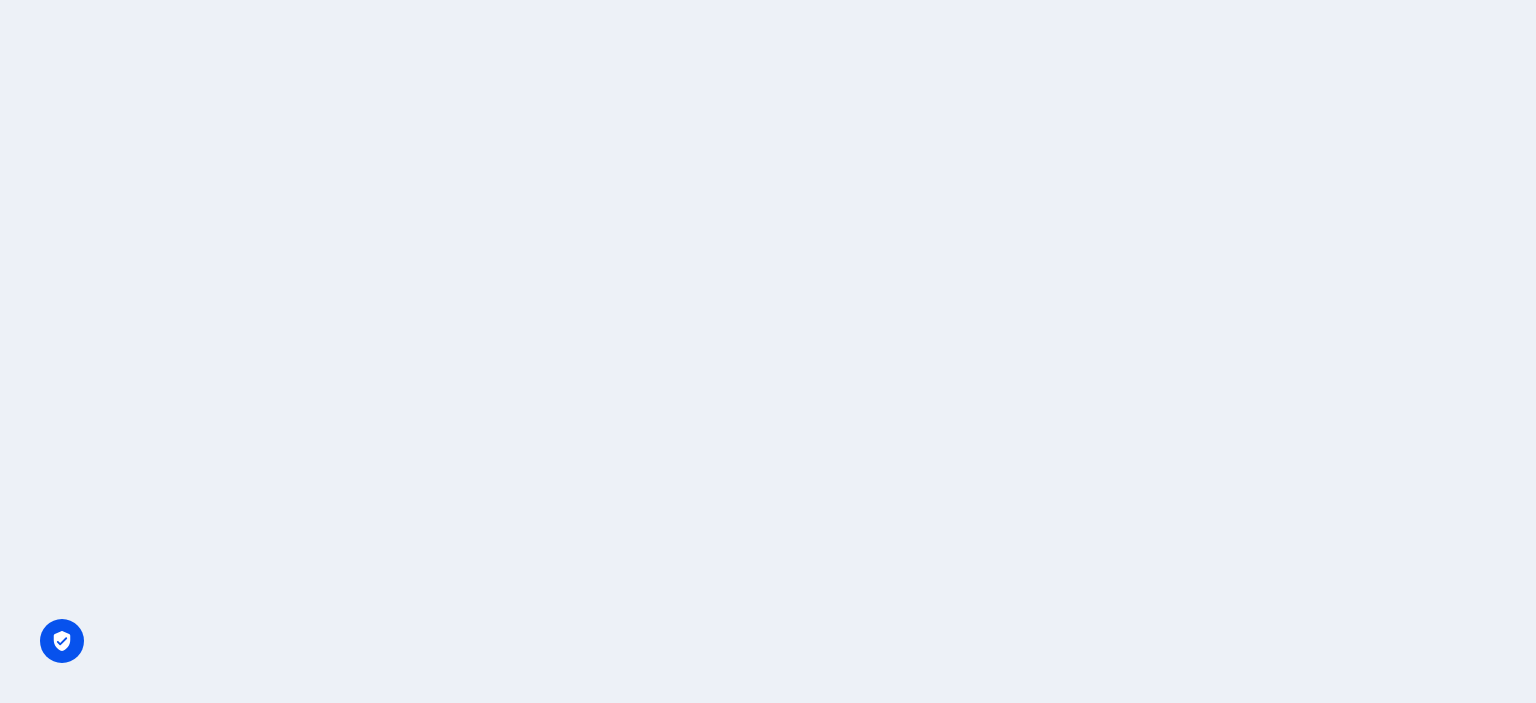 scroll, scrollTop: 0, scrollLeft: 0, axis: both 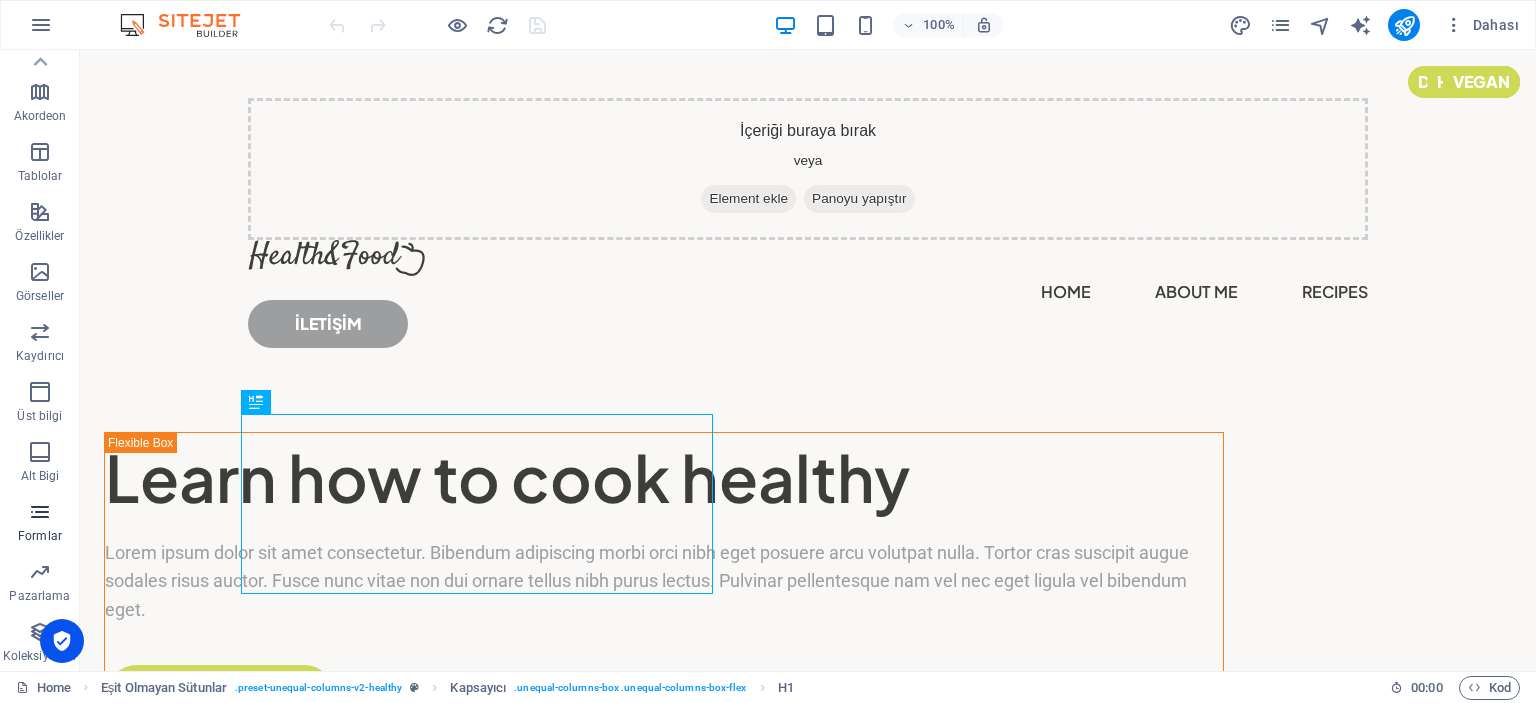 click at bounding box center (40, 512) 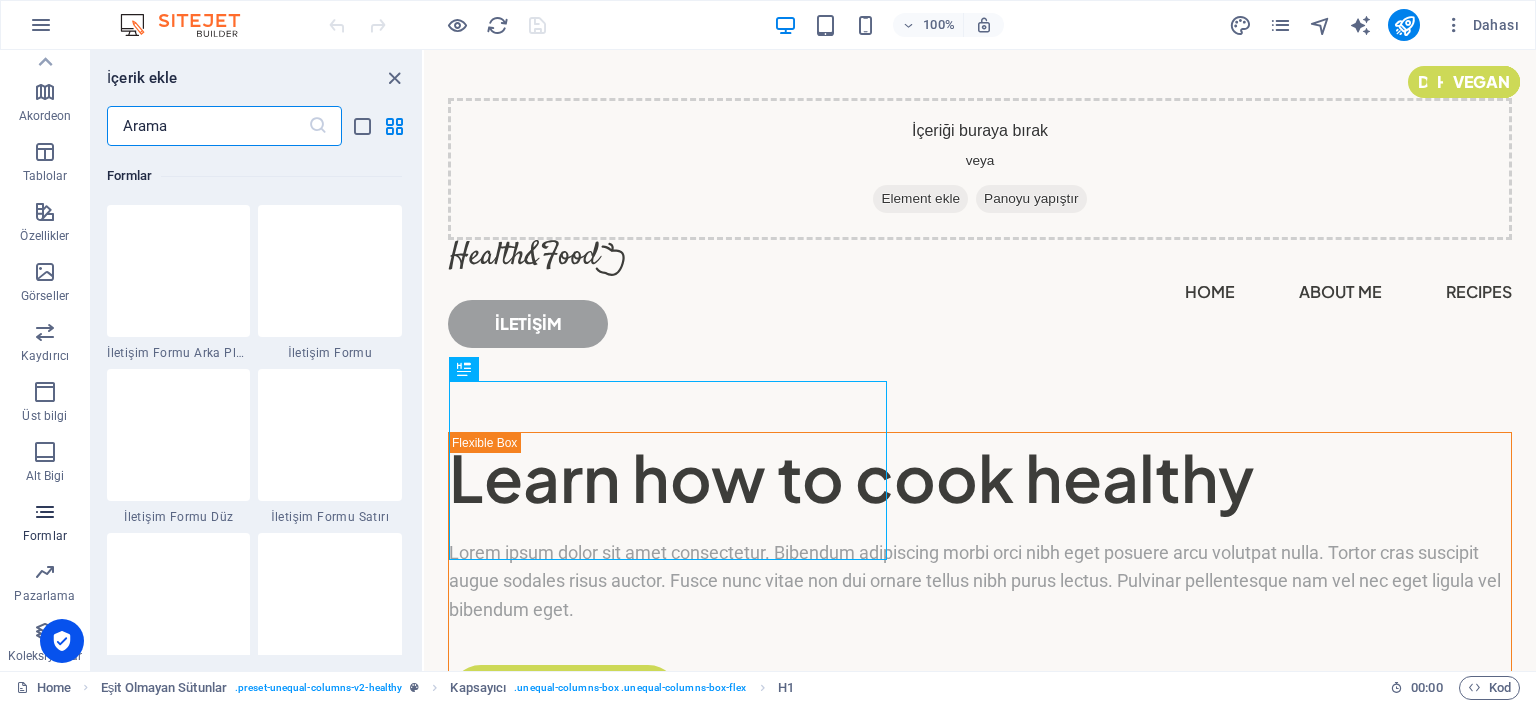 scroll, scrollTop: 14436, scrollLeft: 0, axis: vertical 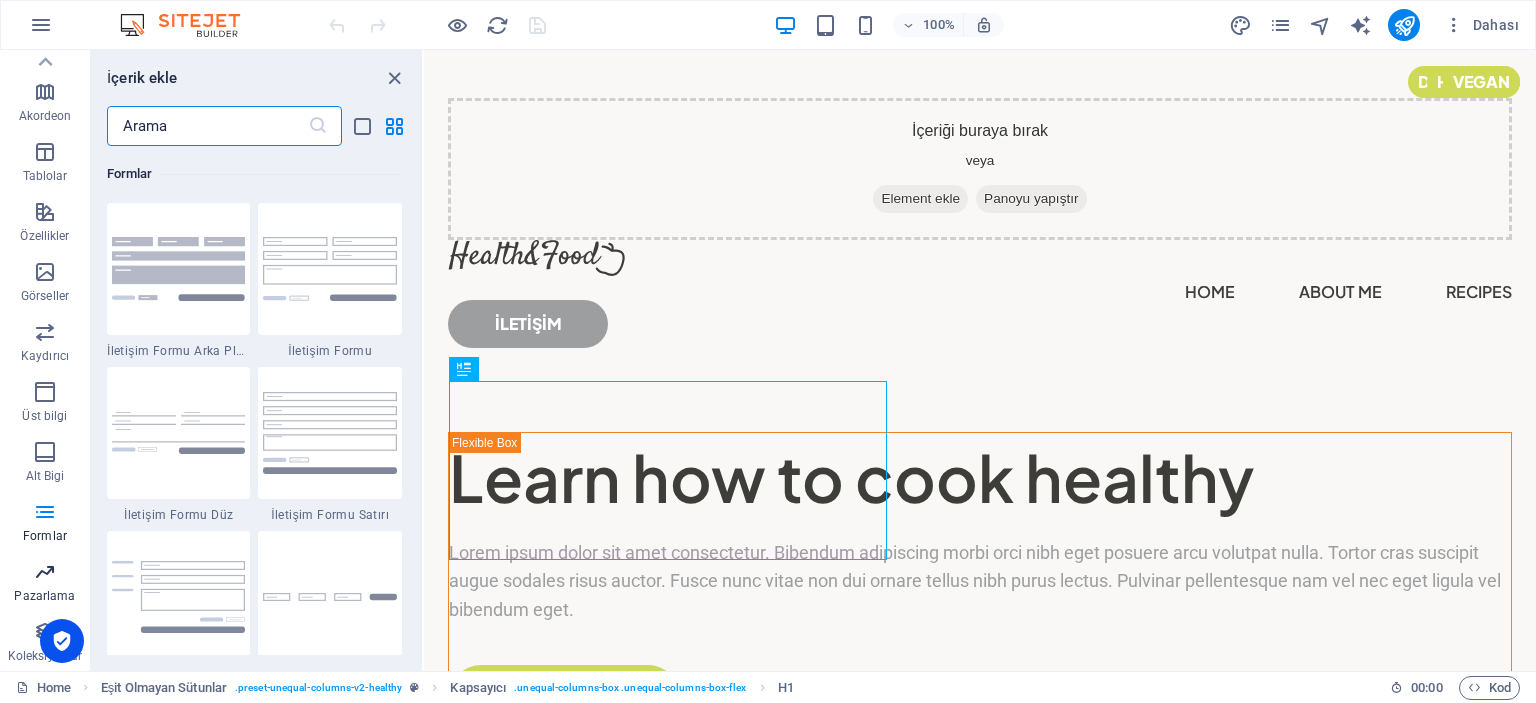 click on "Pazarlama" at bounding box center (45, 582) 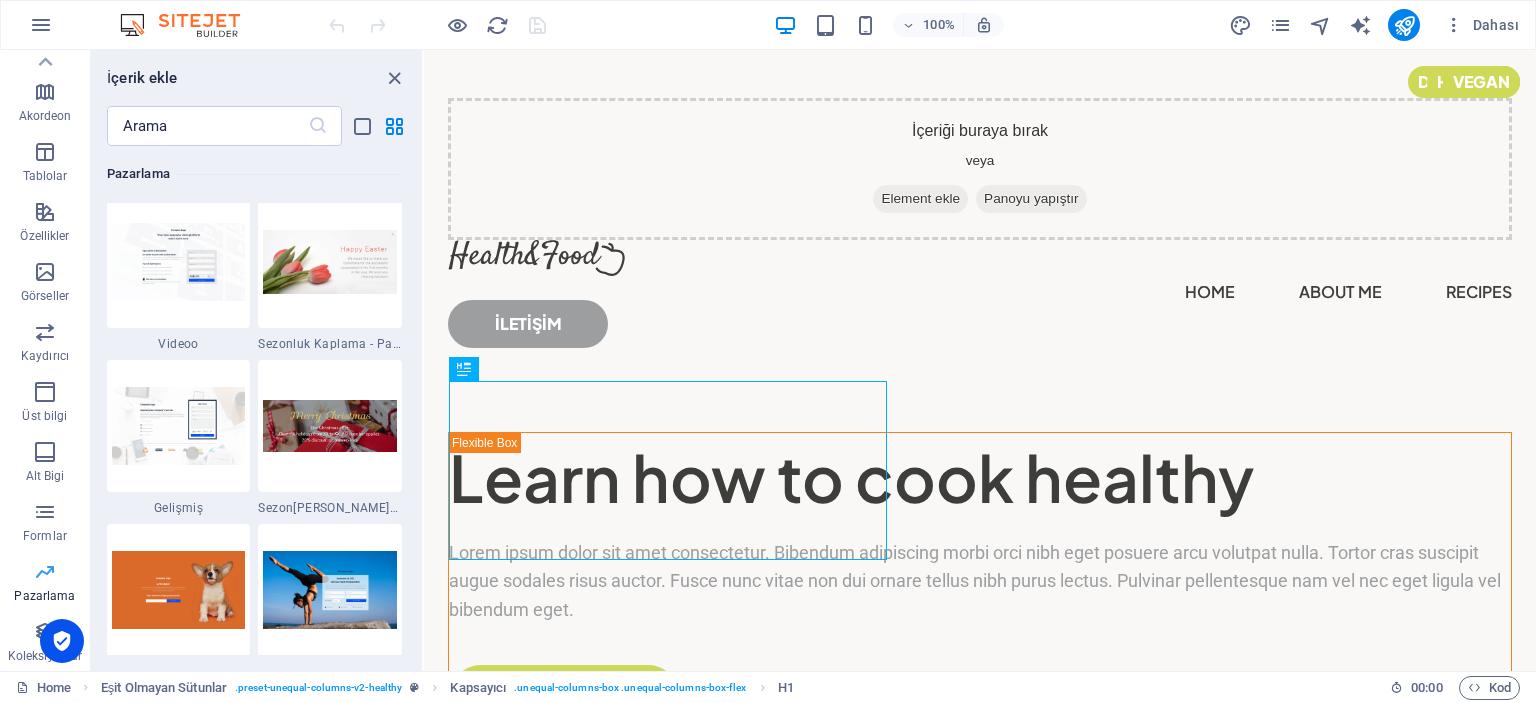 scroll, scrollTop: 16624, scrollLeft: 0, axis: vertical 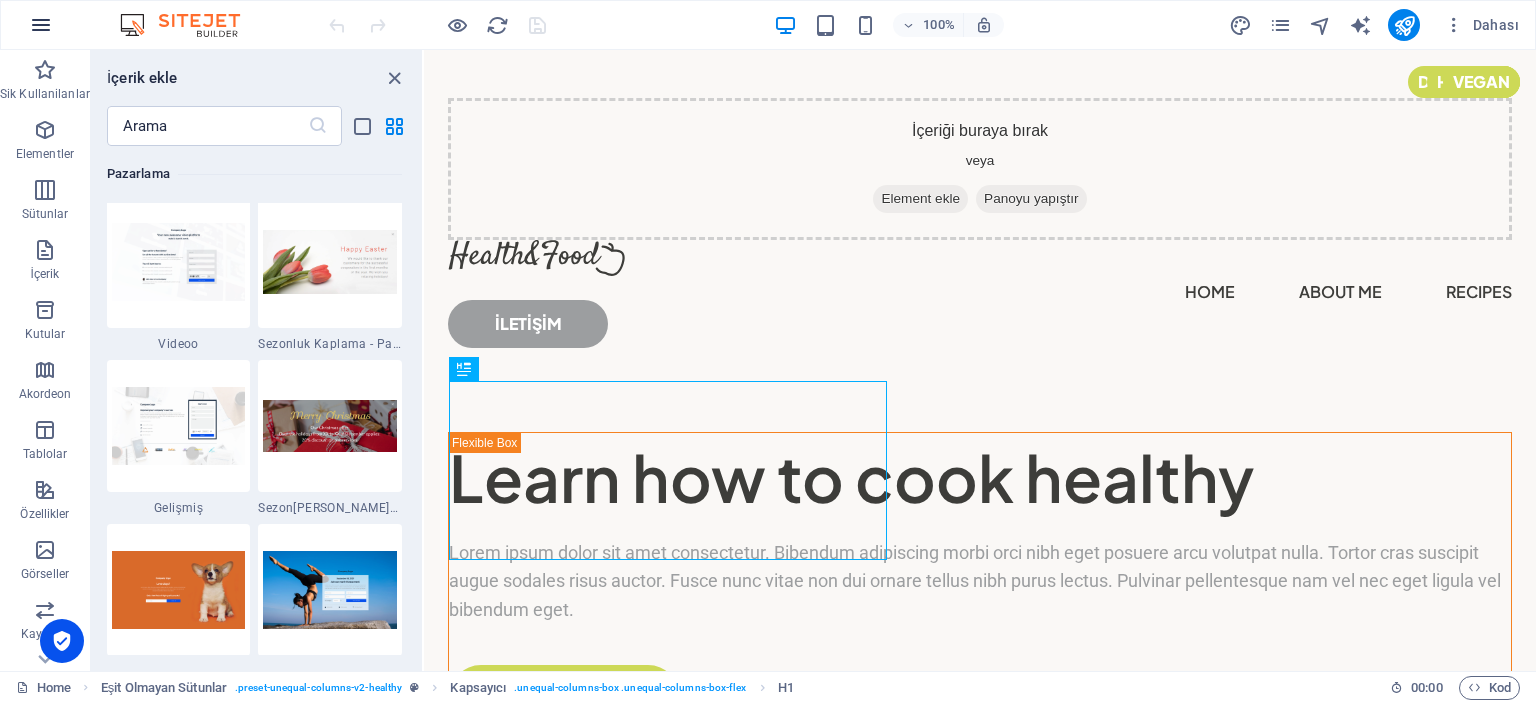 click at bounding box center [41, 25] 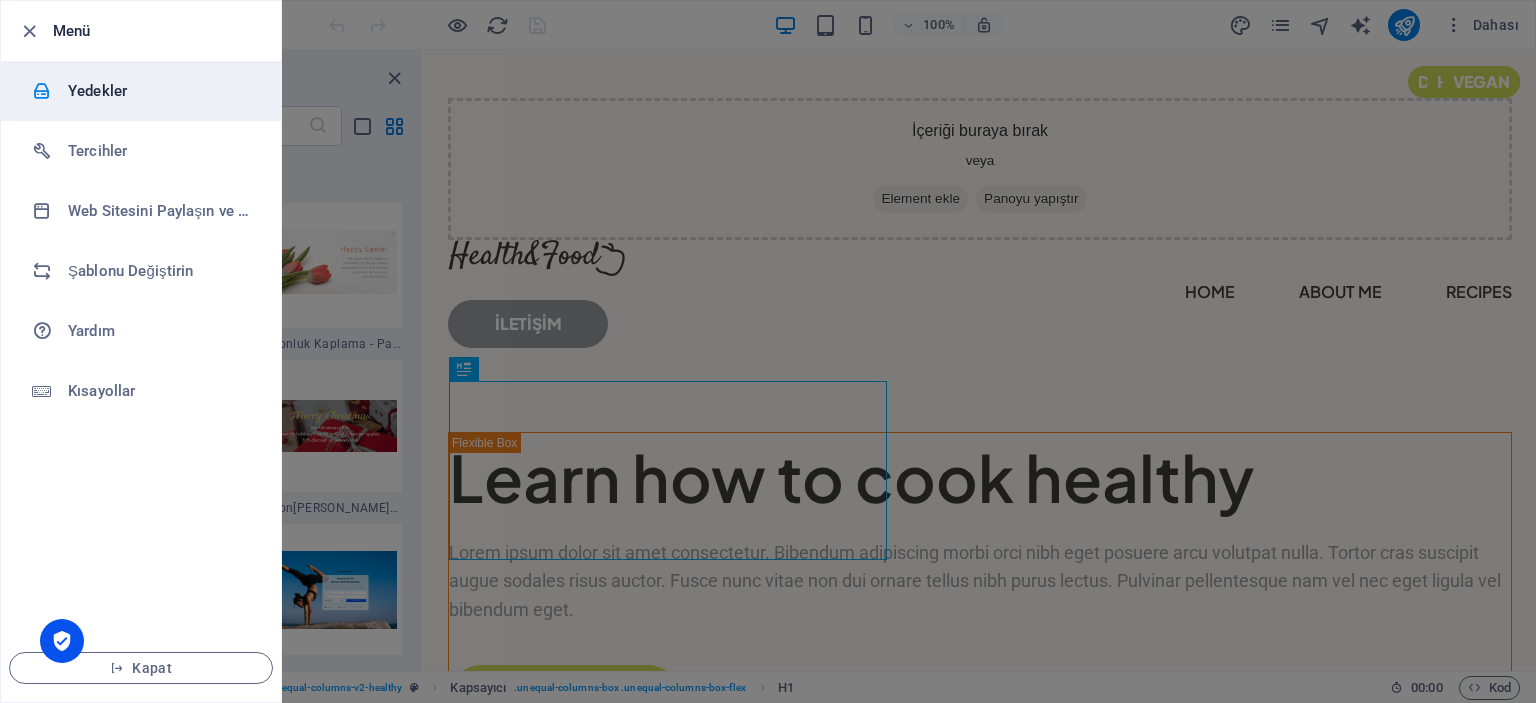 click on "Yedekler" at bounding box center (160, 91) 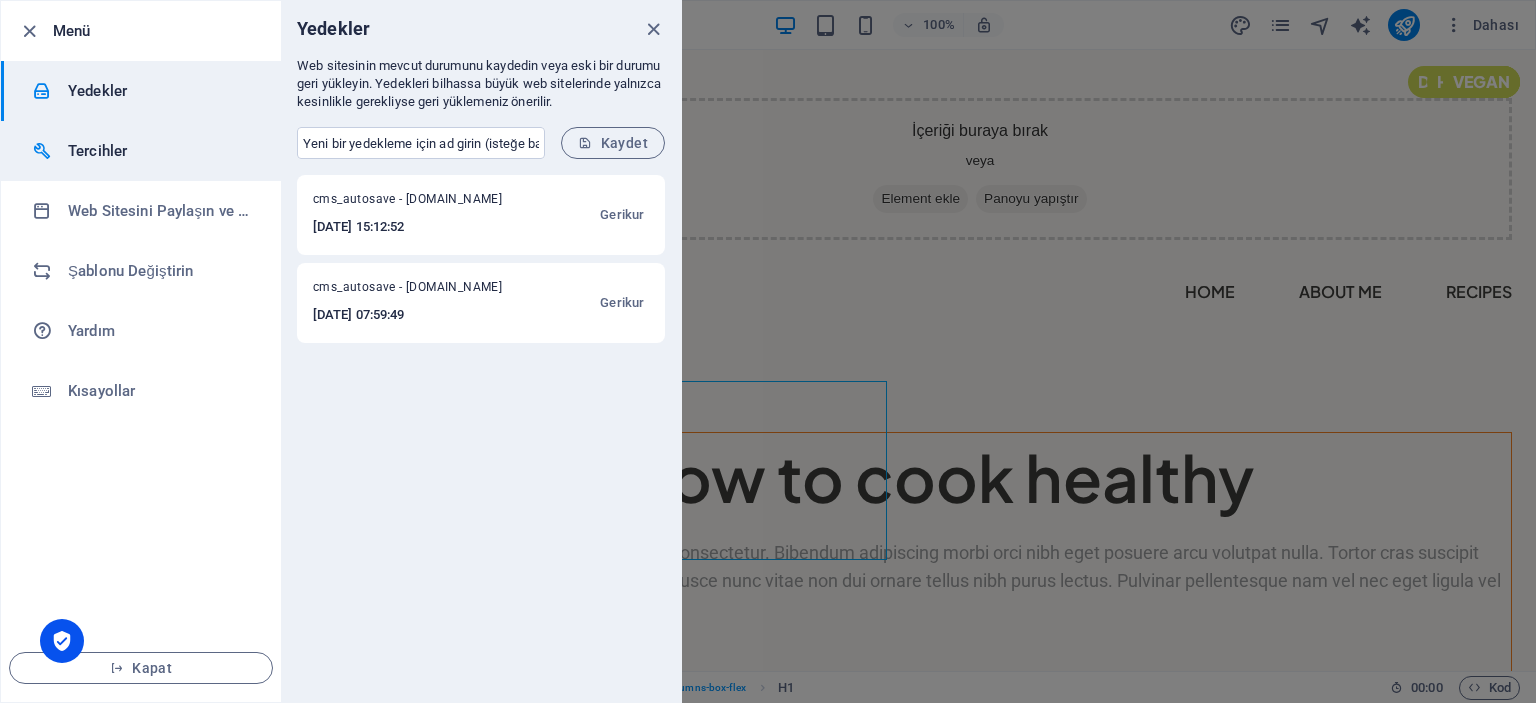 click on "Tercihler" at bounding box center [160, 151] 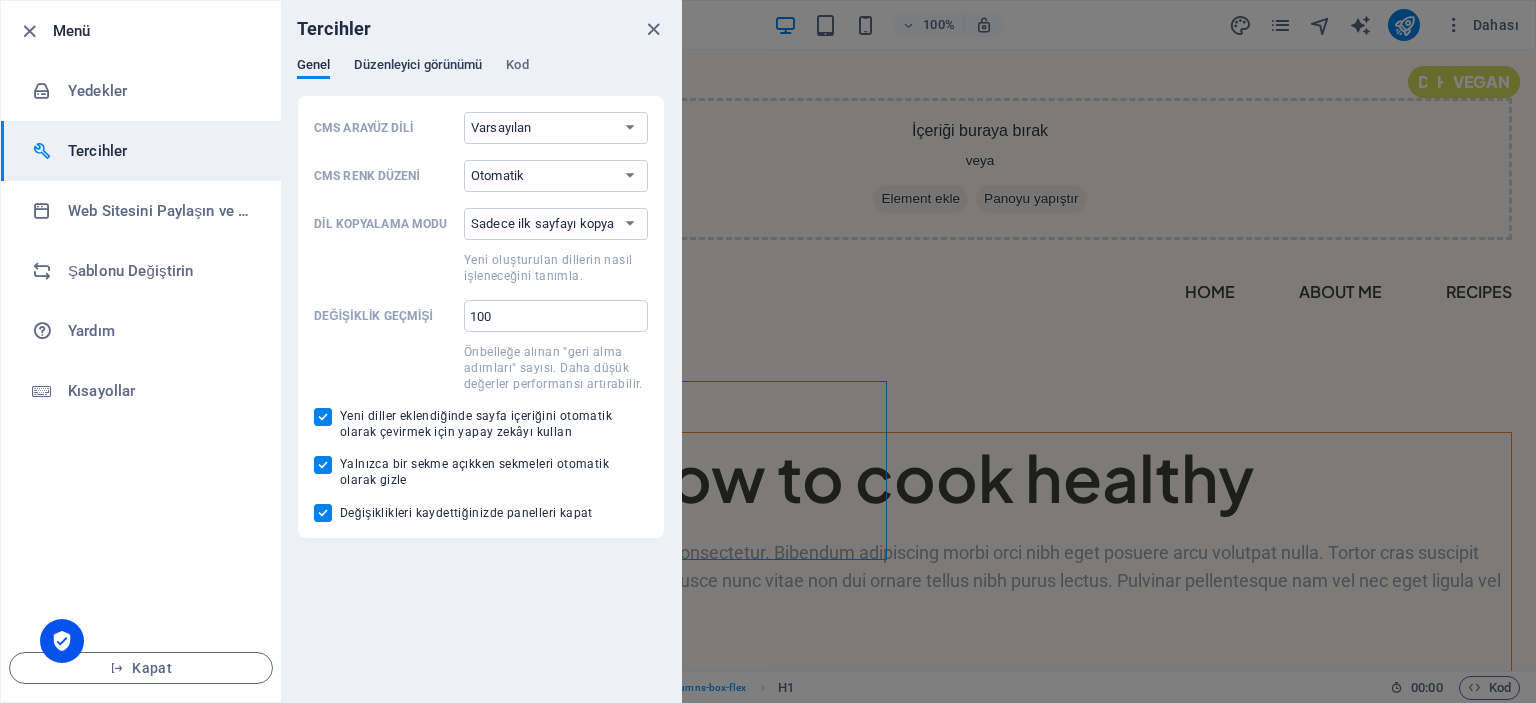 click on "Düzenleyici görünümü" at bounding box center (418, 67) 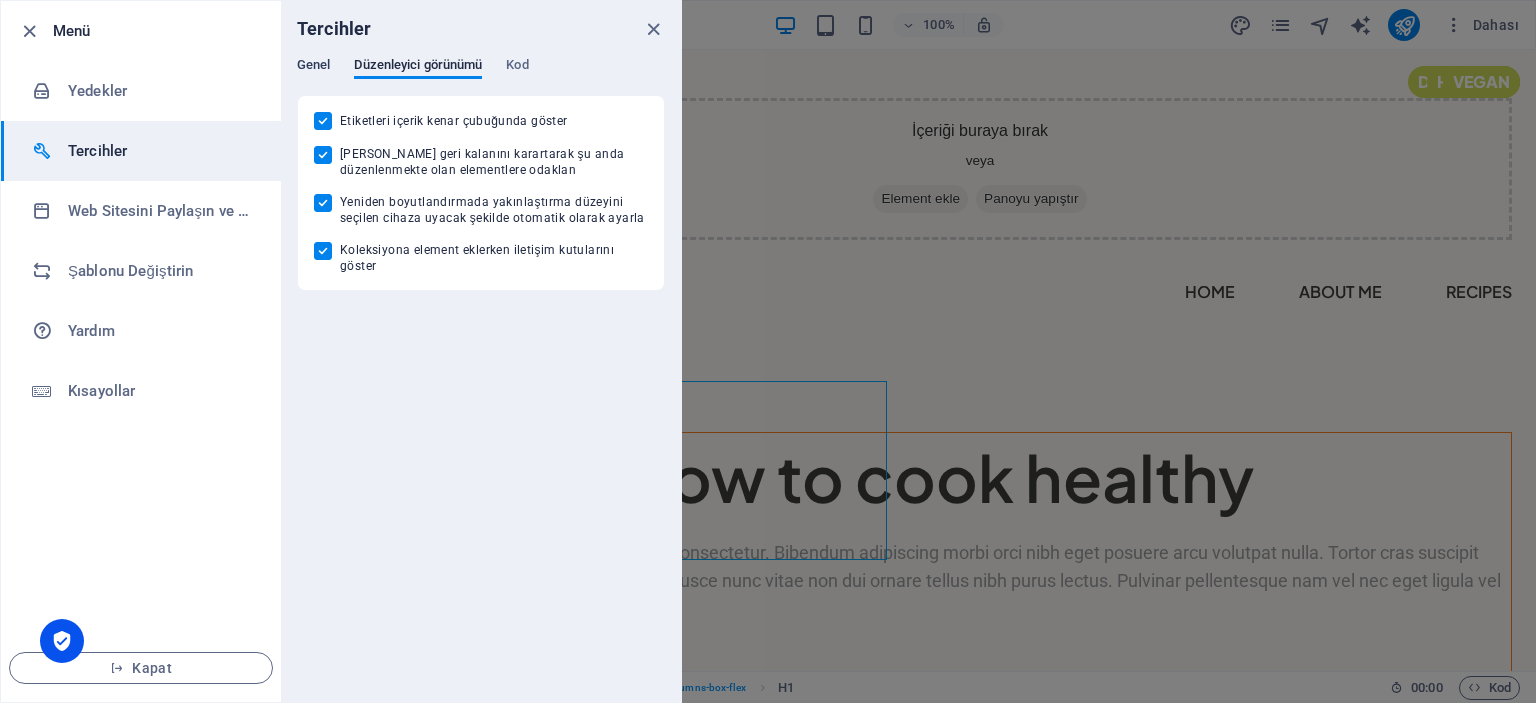 click on "Genel" at bounding box center (313, 67) 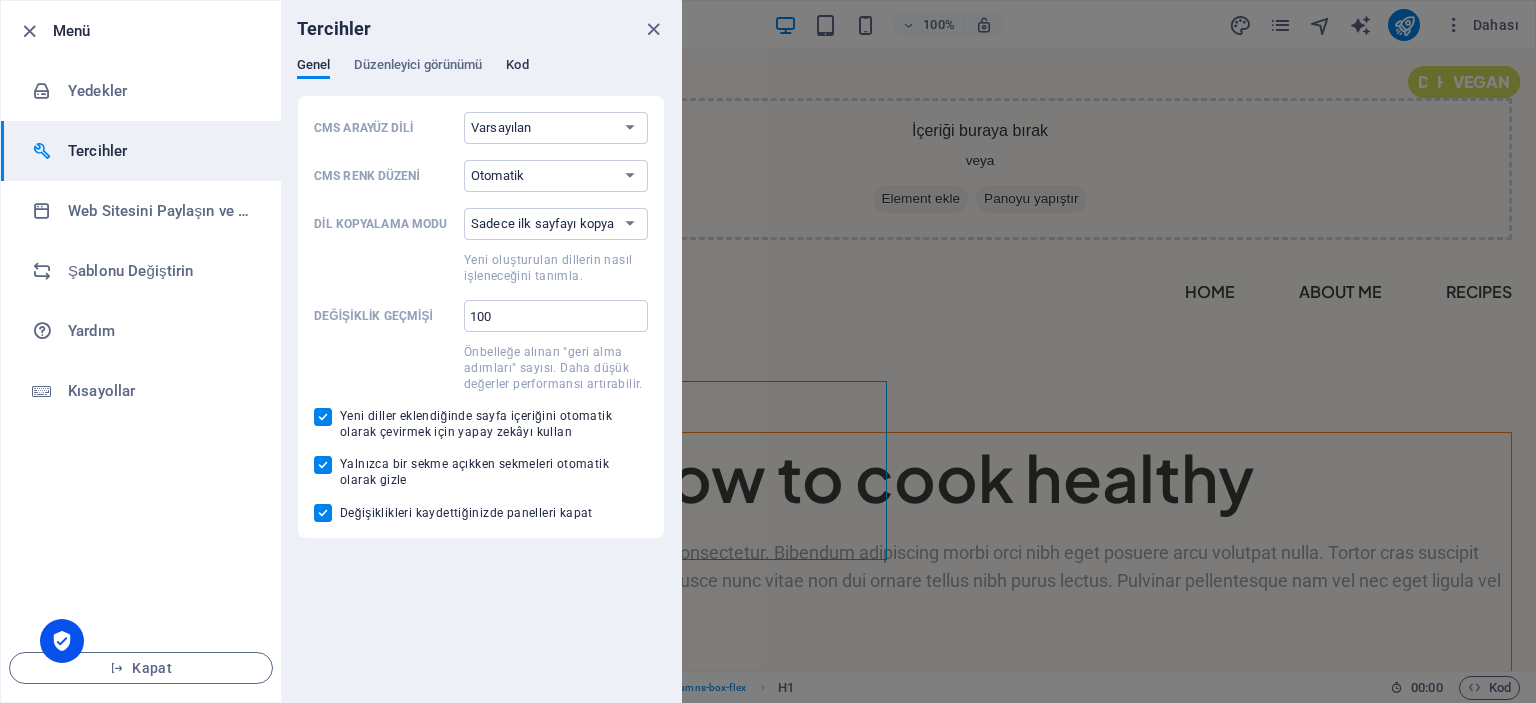 click on "Kod" at bounding box center (517, 67) 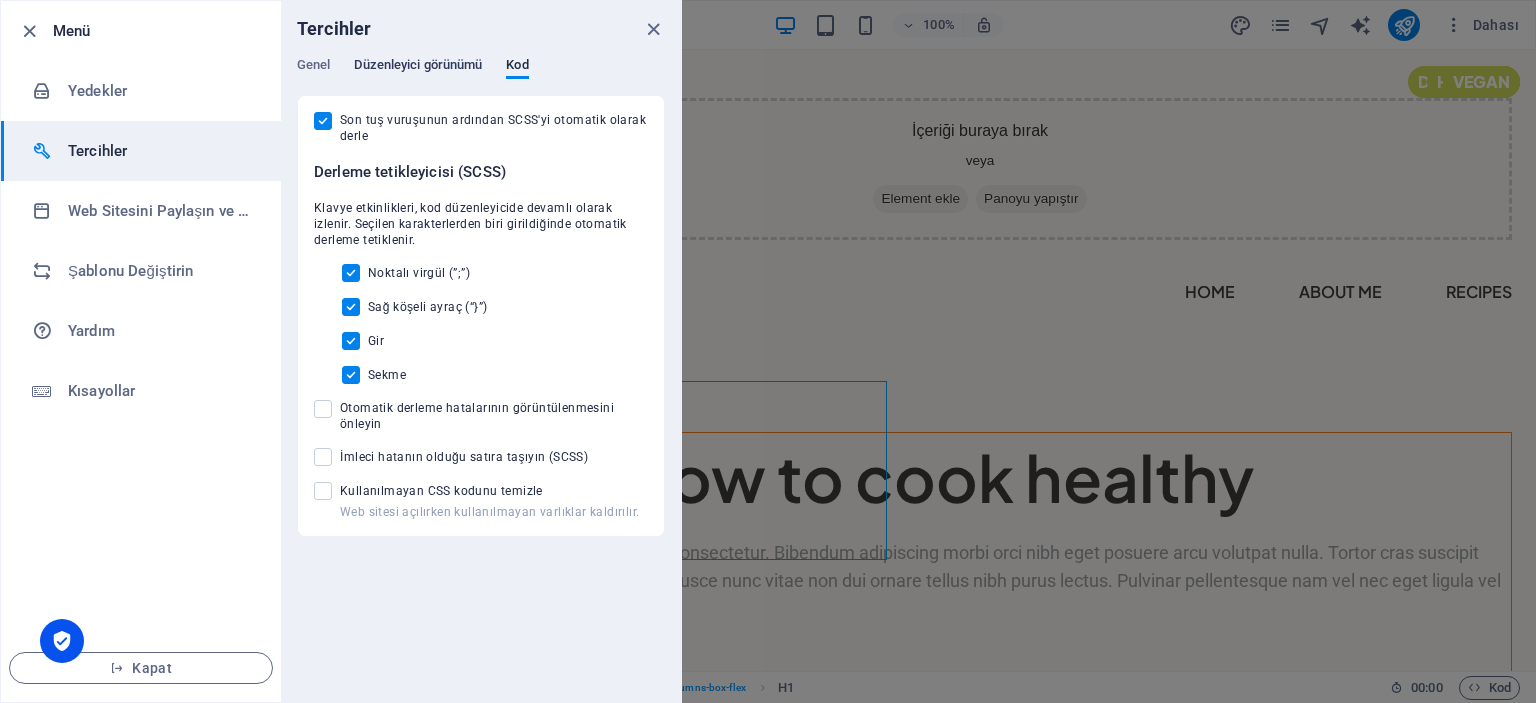 click on "Düzenleyici görünümü" at bounding box center (418, 67) 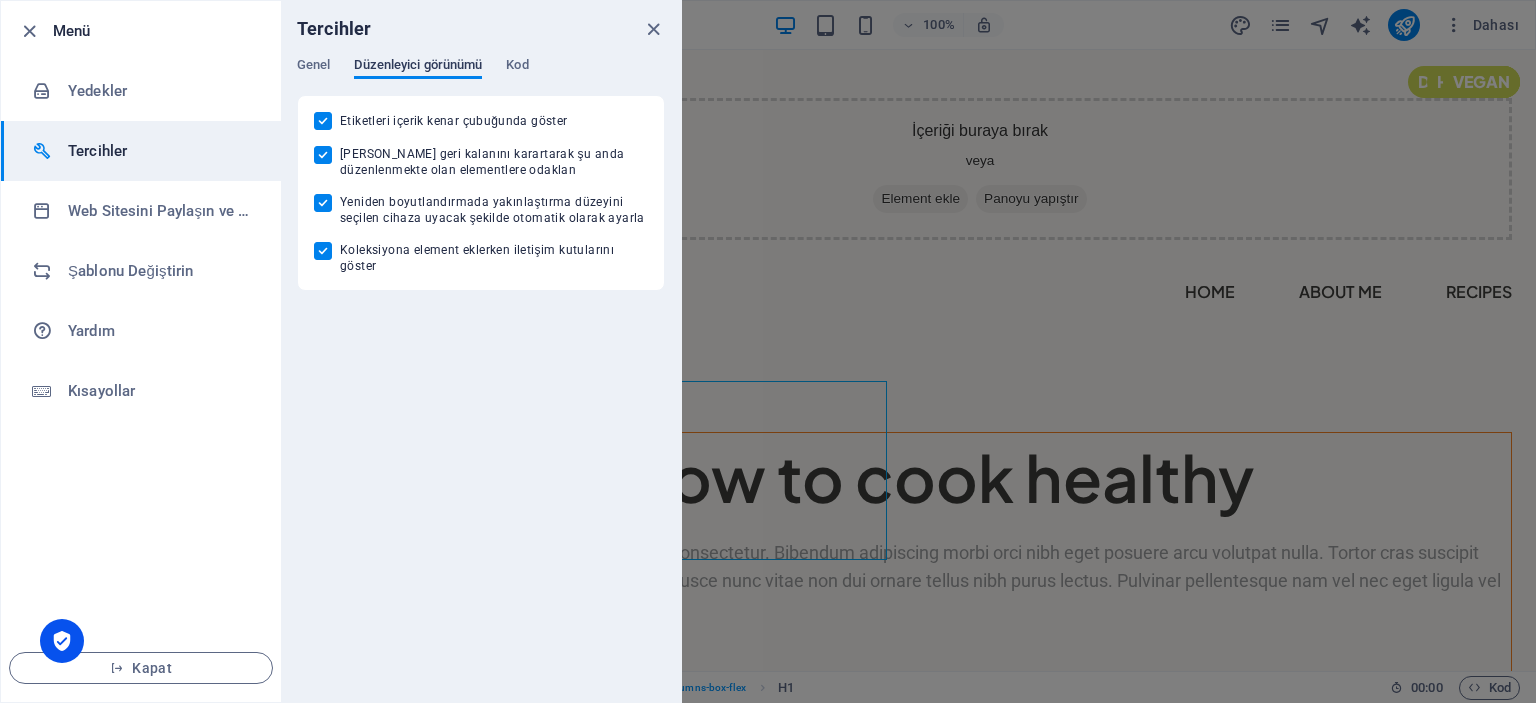 click on "Düzenleyici görünümü" at bounding box center [418, 67] 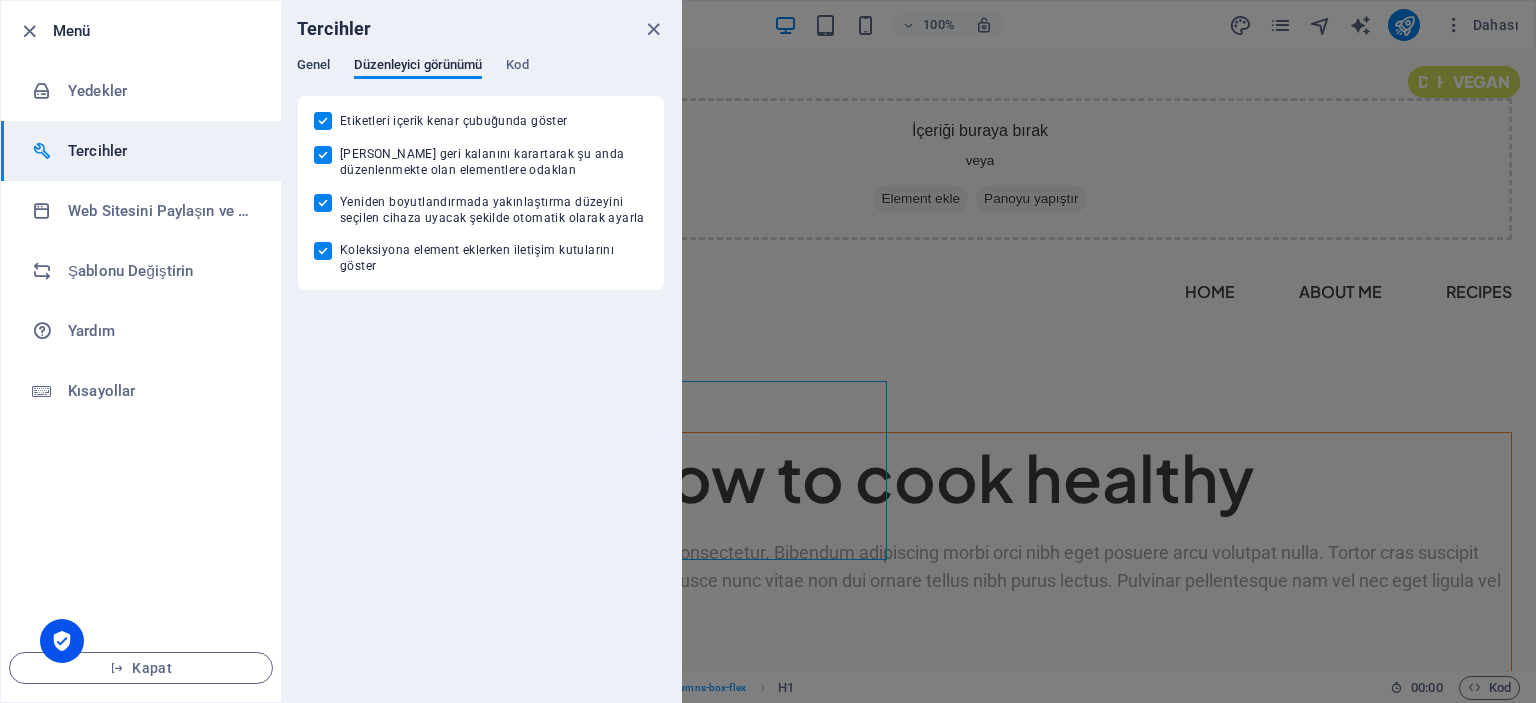 click on "Genel" at bounding box center (313, 67) 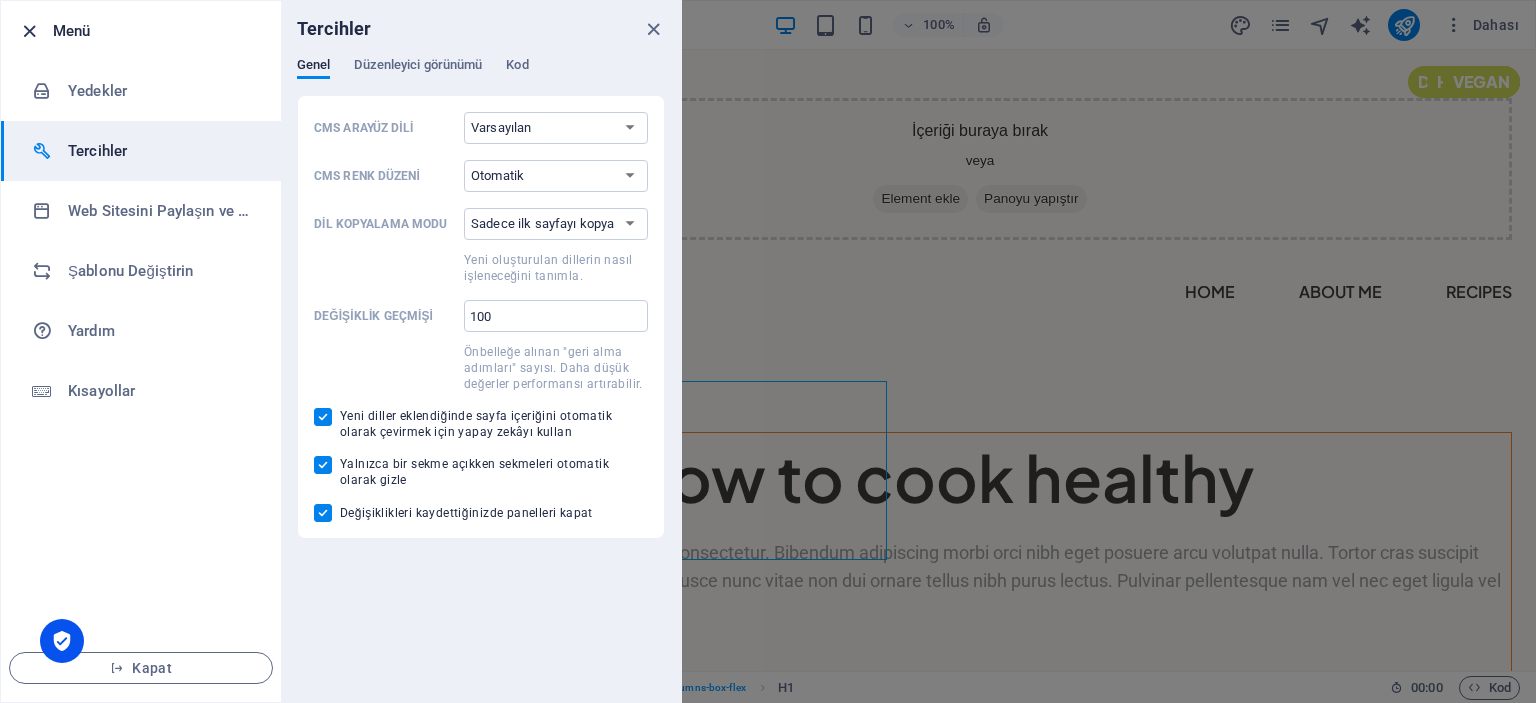 click at bounding box center (29, 31) 